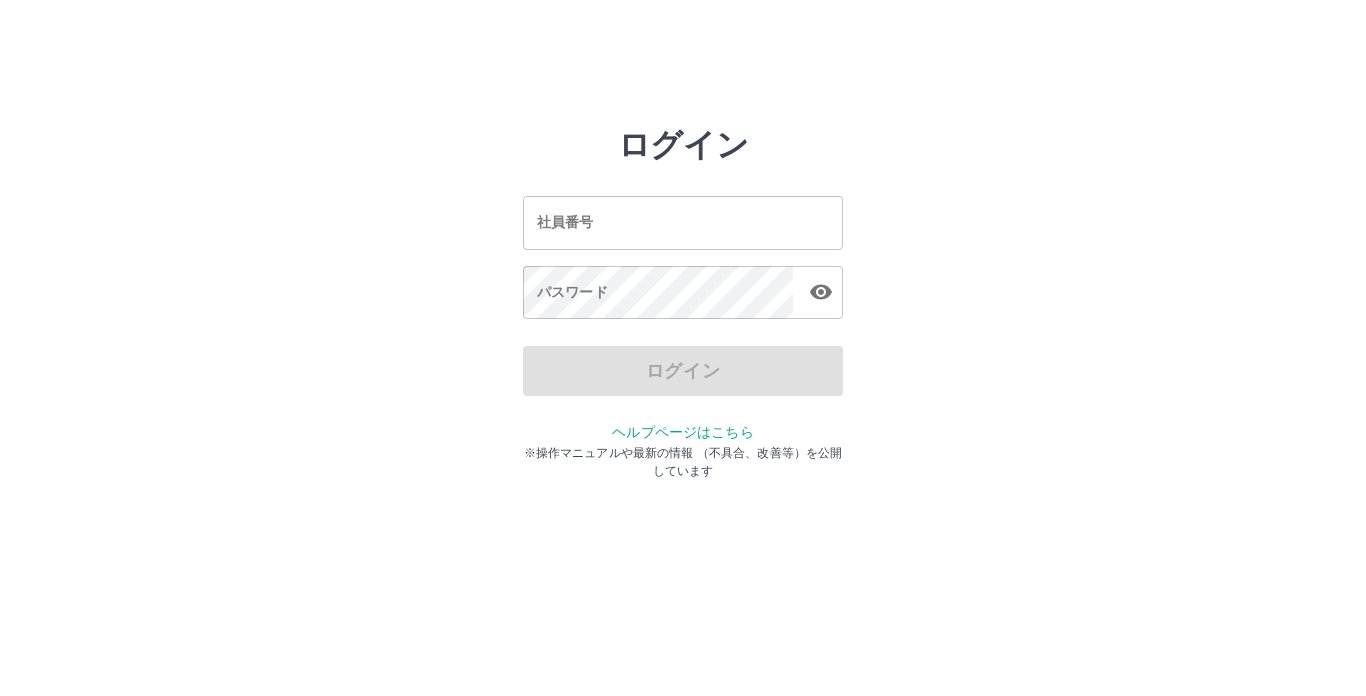 scroll, scrollTop: 0, scrollLeft: 0, axis: both 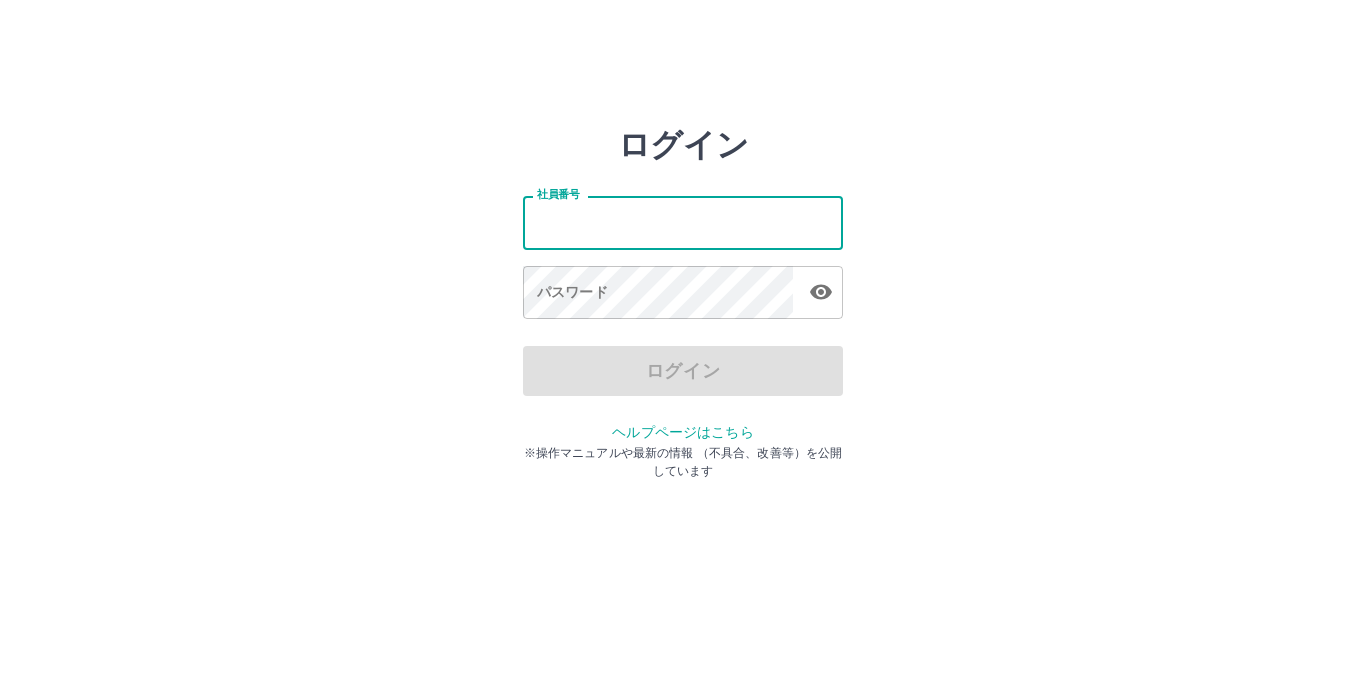 type on "*******" 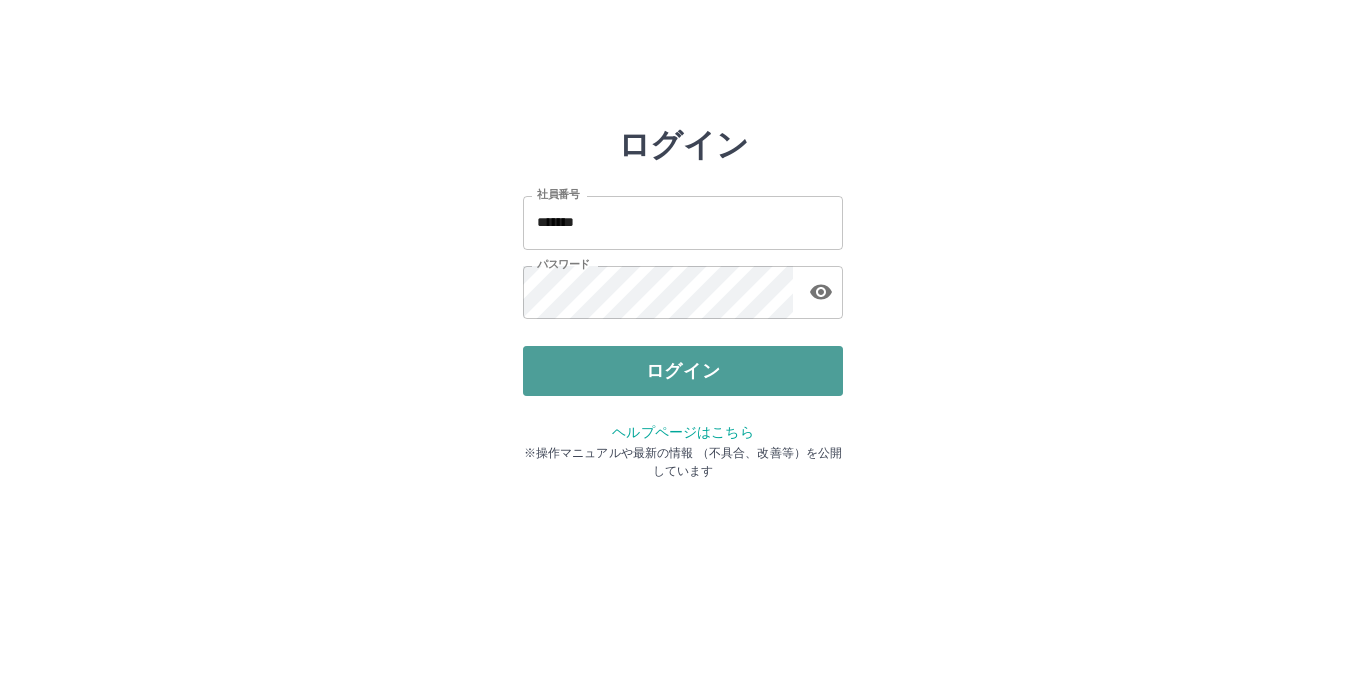 click on "ログイン" at bounding box center (683, 371) 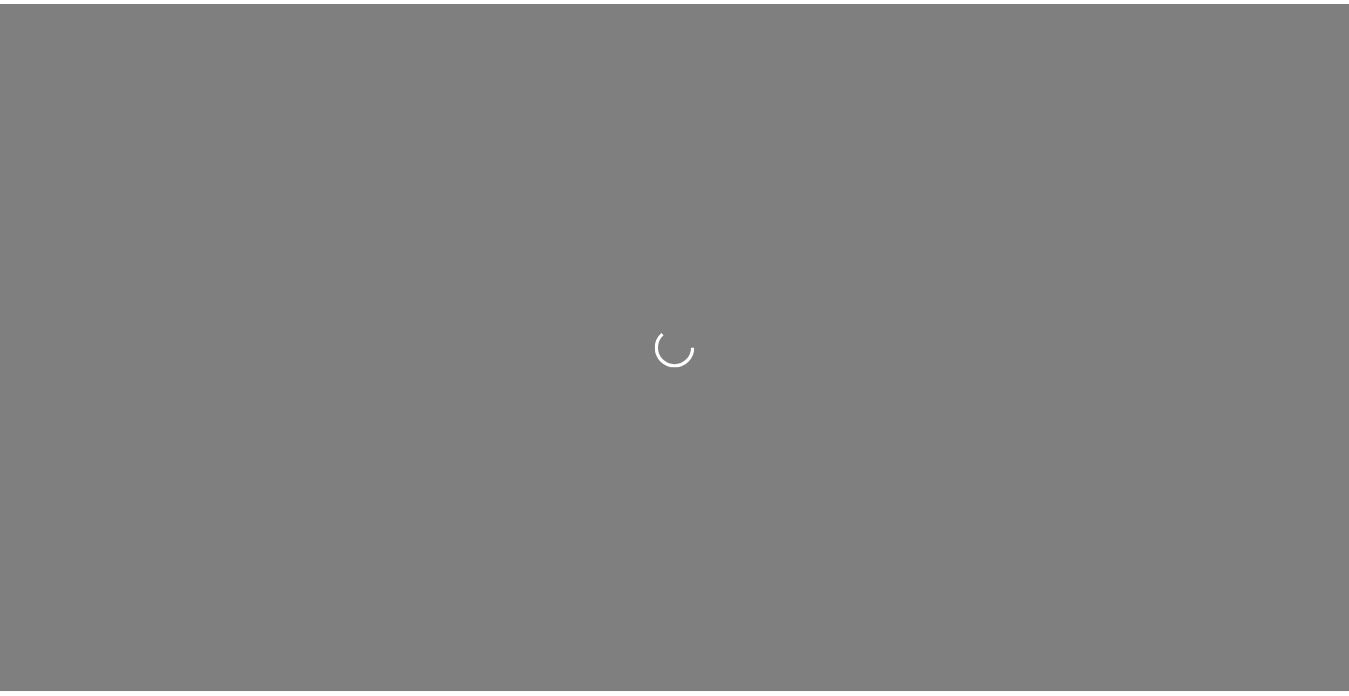 scroll, scrollTop: 0, scrollLeft: 0, axis: both 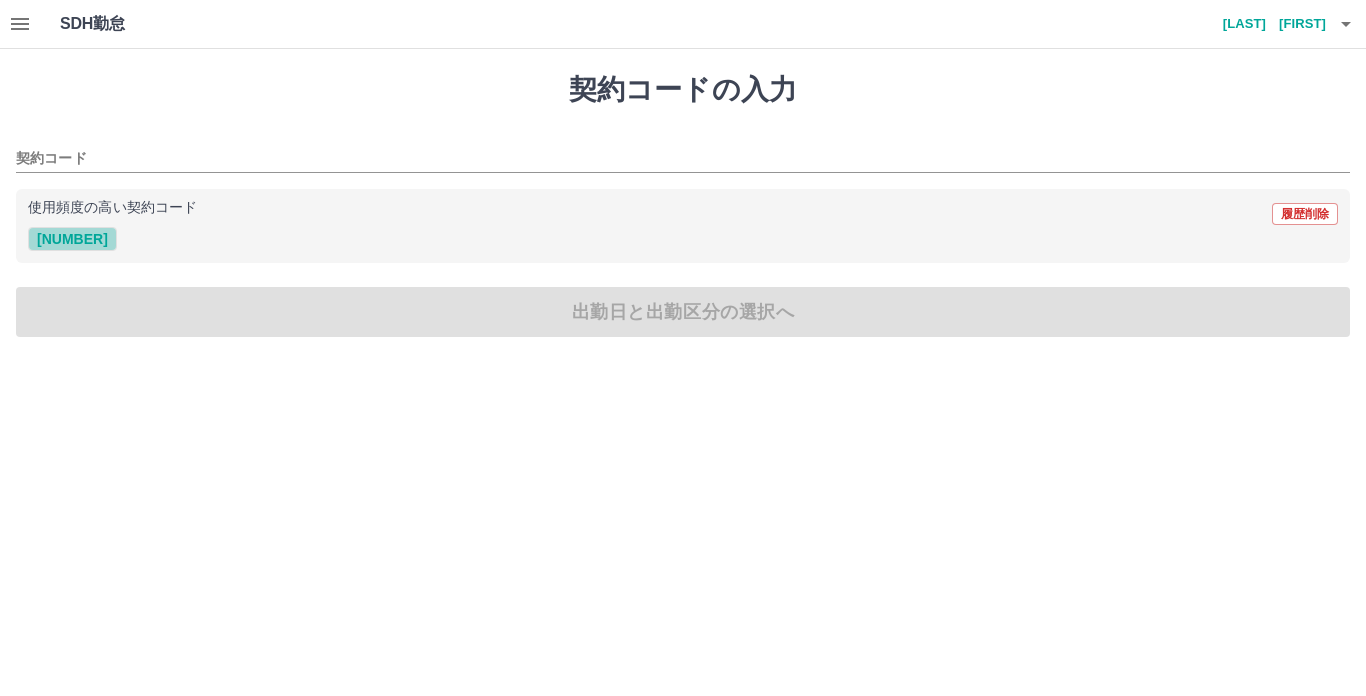click on "38498001" at bounding box center (72, 239) 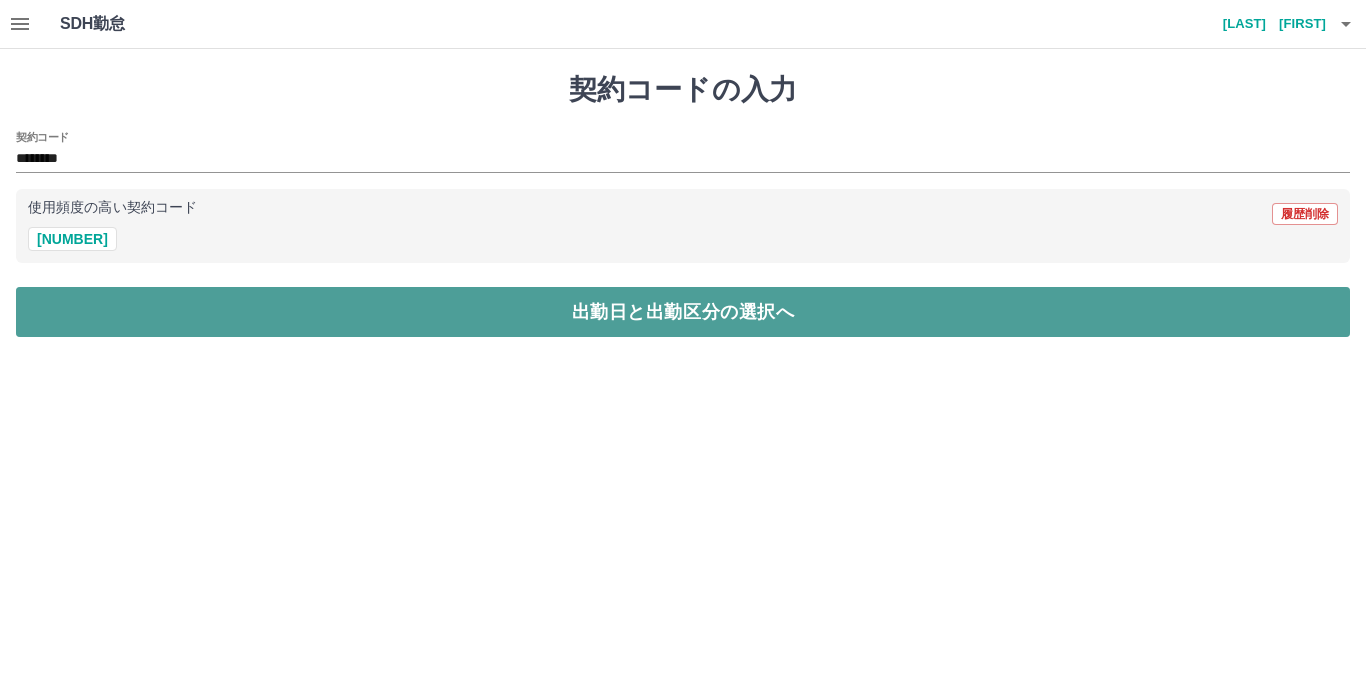 click on "出勤日と出勤区分の選択へ" at bounding box center (683, 312) 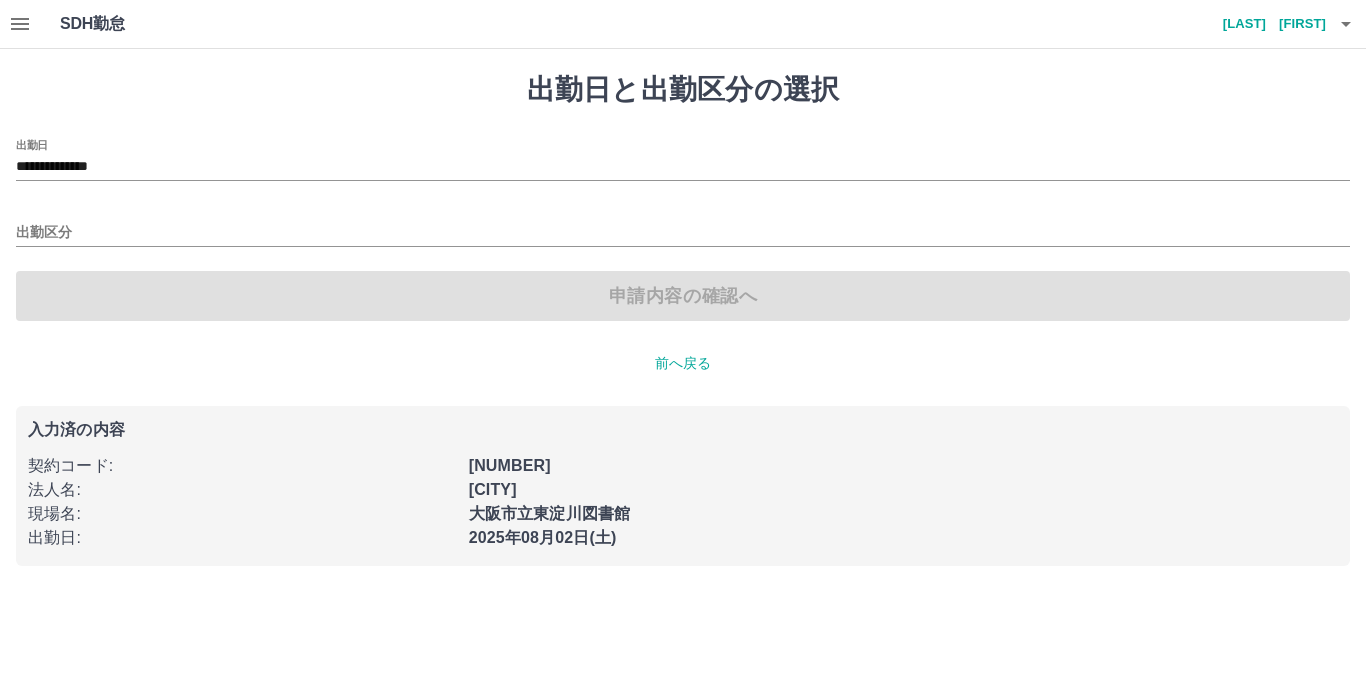 click on "申請内容の確認へ" at bounding box center [683, 296] 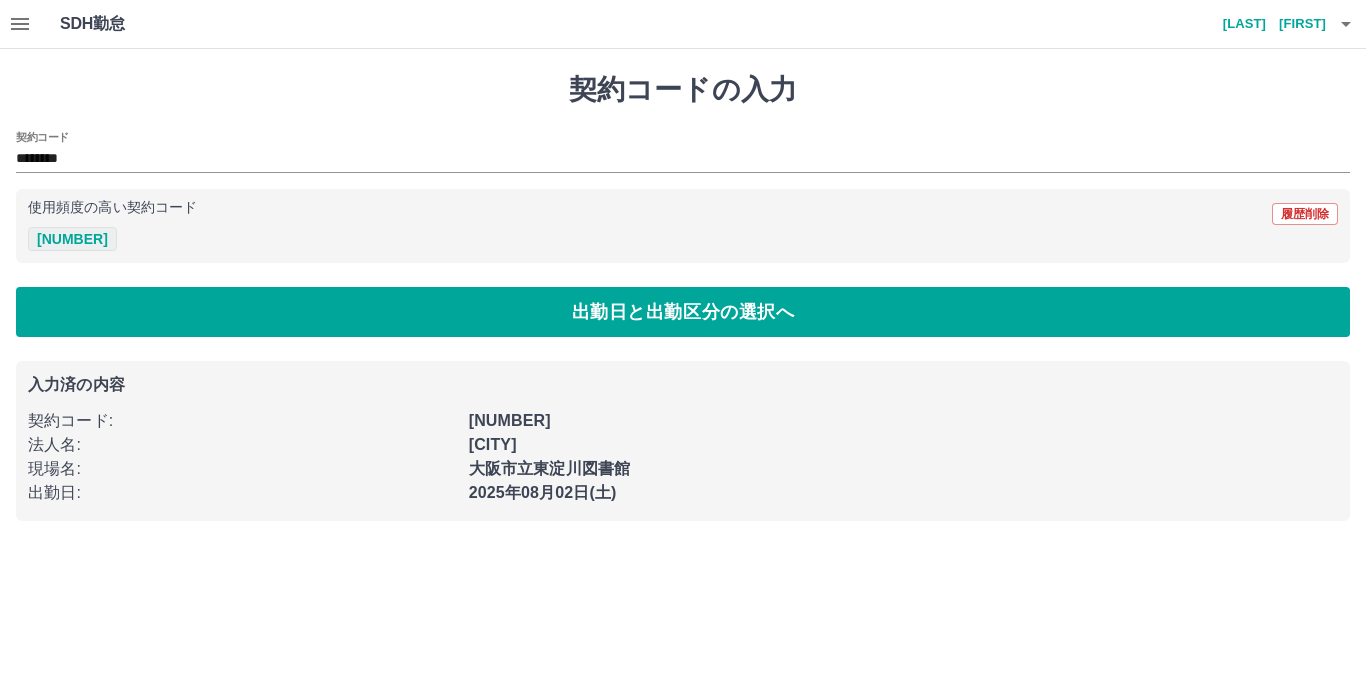 click on "38498001" at bounding box center [72, 239] 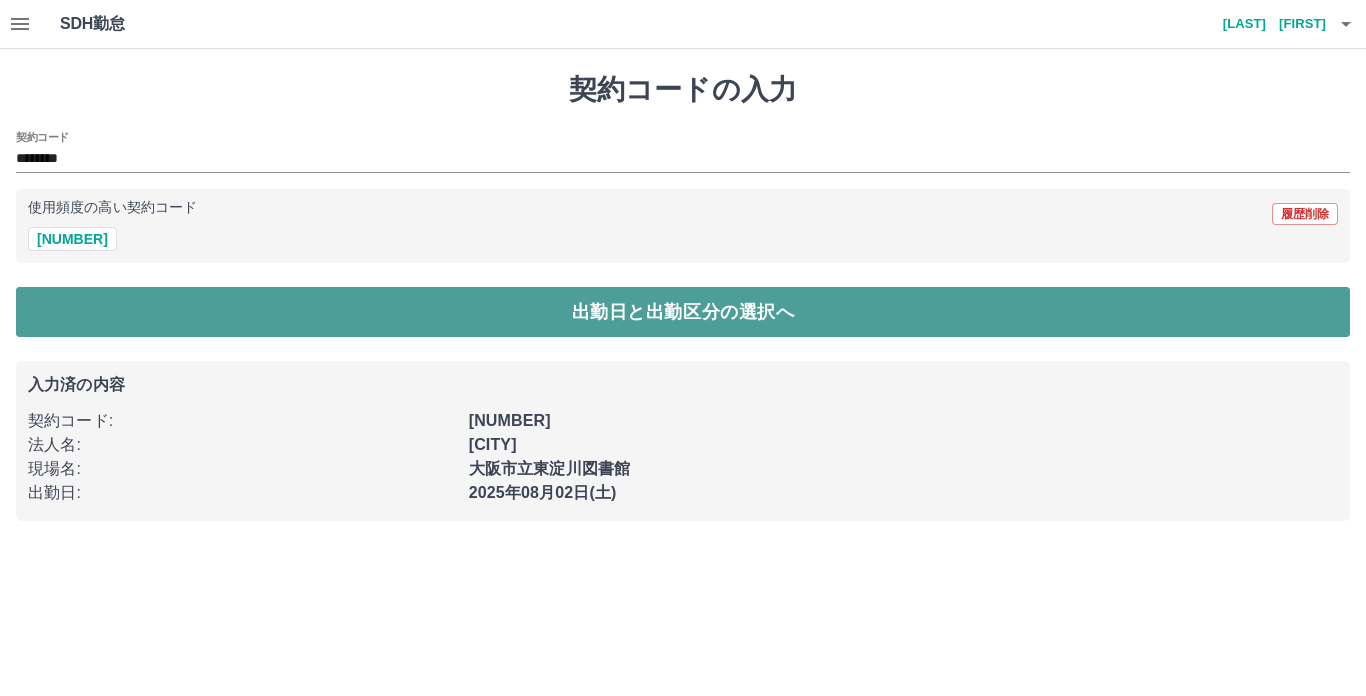 click on "出勤日と出勤区分の選択へ" at bounding box center (683, 312) 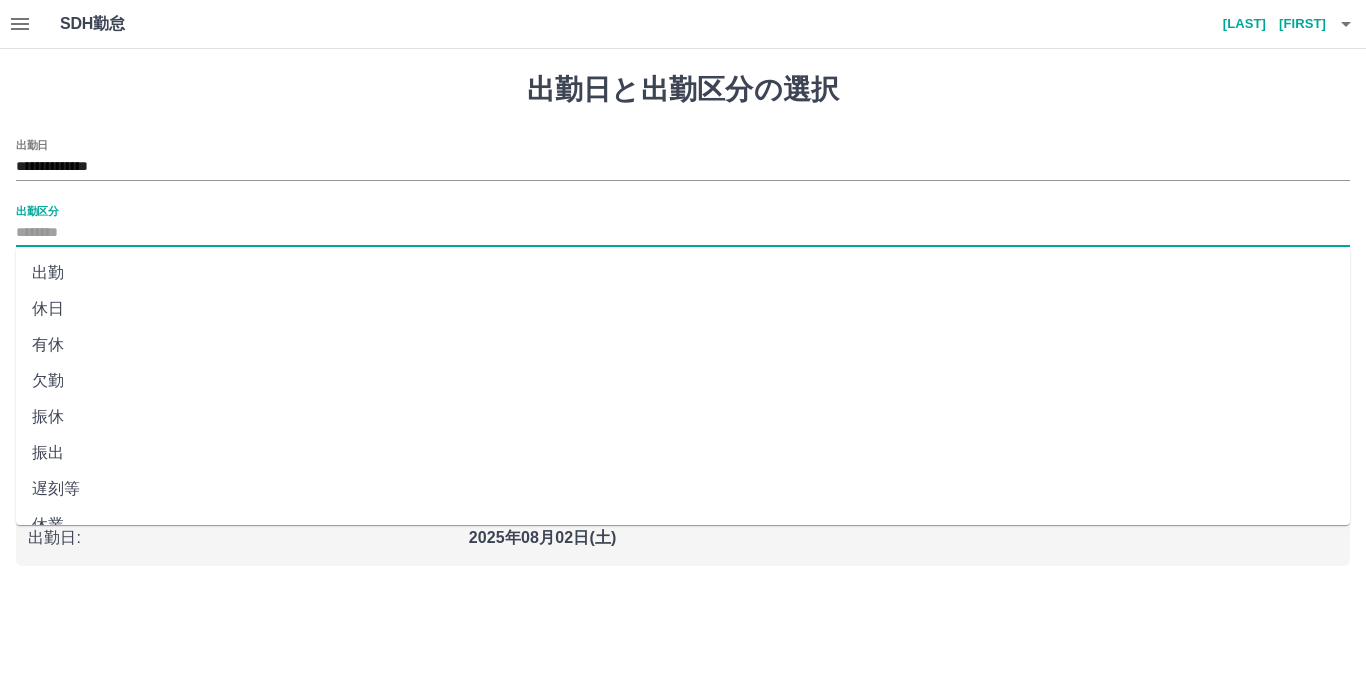 click on "出勤区分" at bounding box center [683, 233] 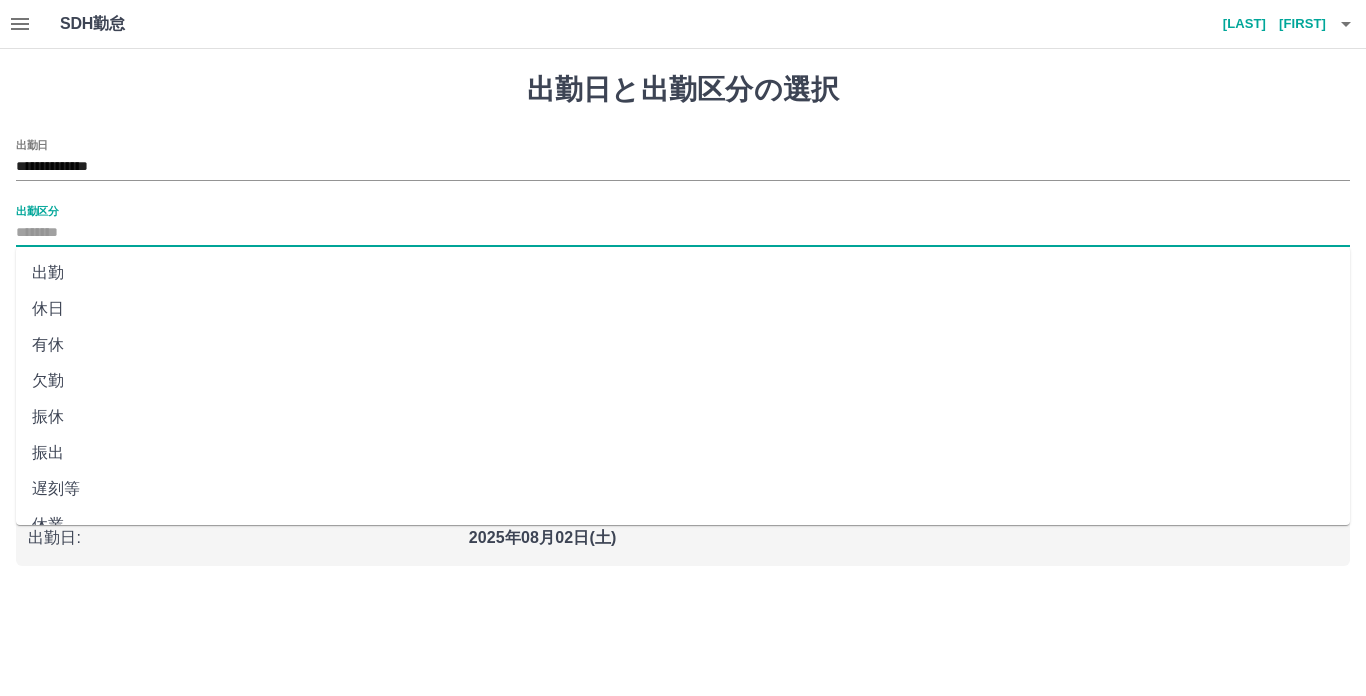 click on "出勤" at bounding box center [683, 273] 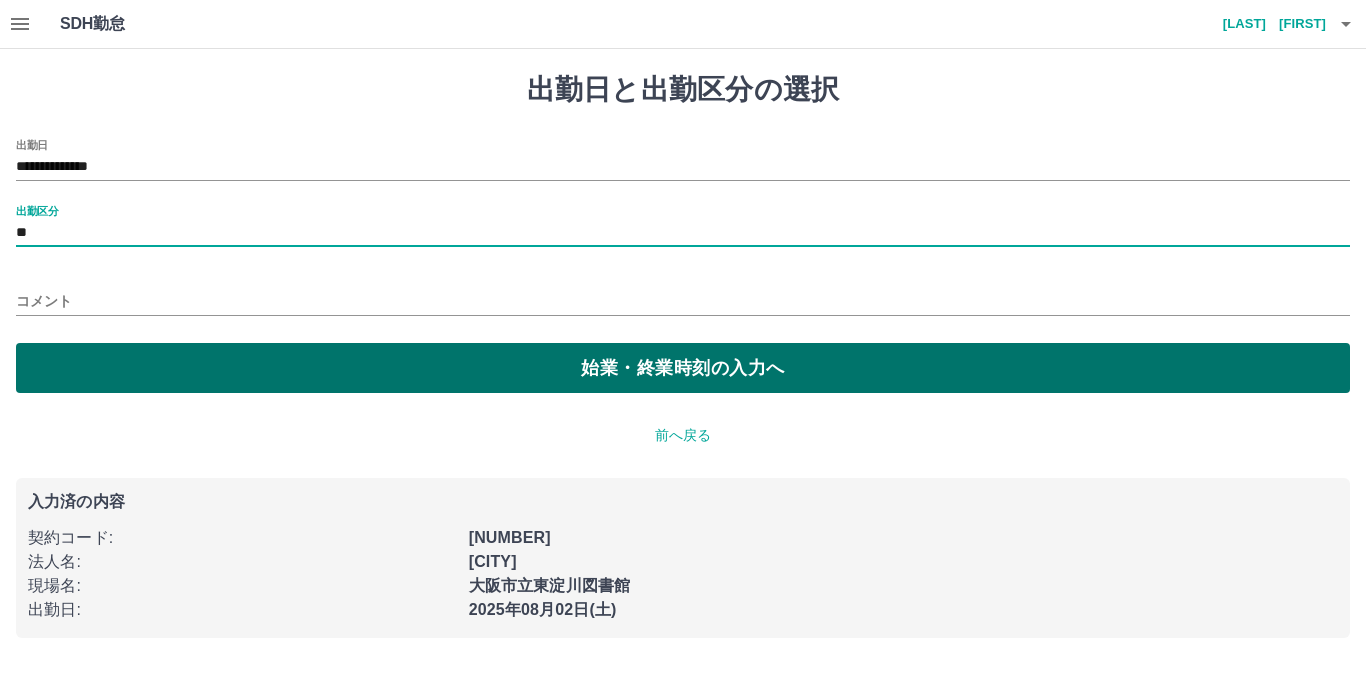 click on "始業・終業時刻の入力へ" at bounding box center [683, 368] 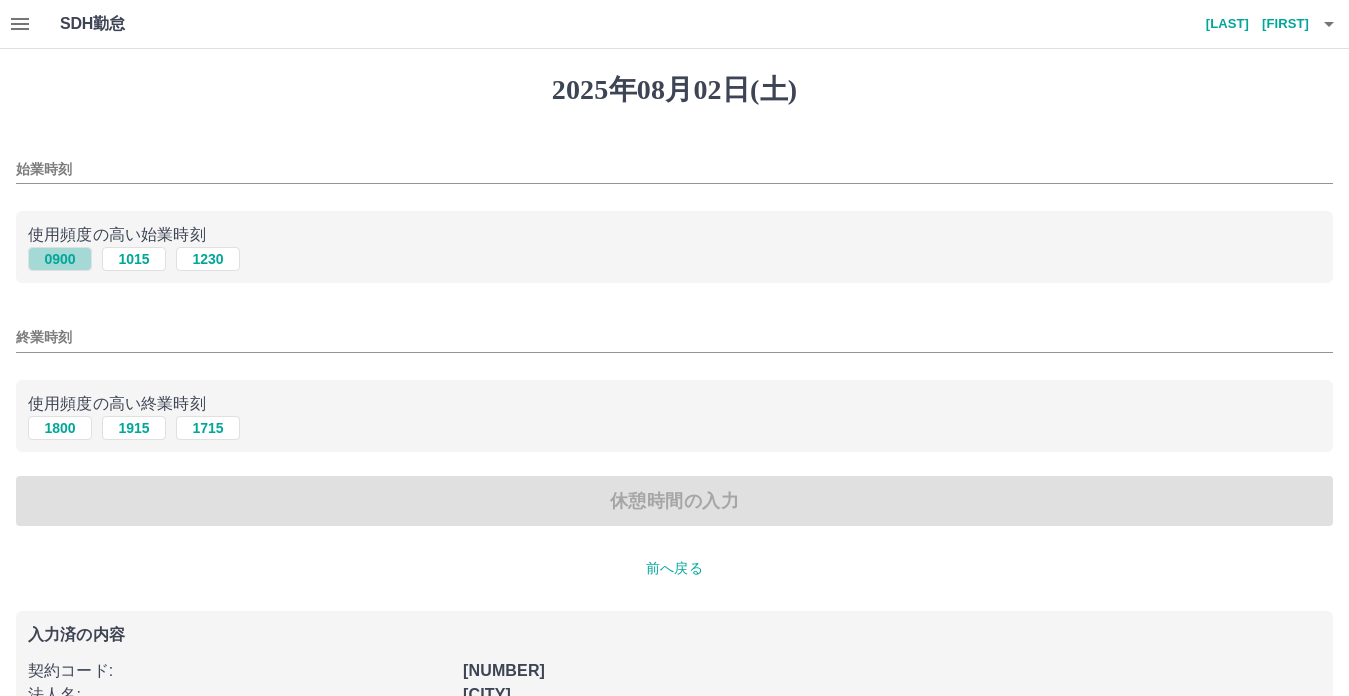 click on "0900" at bounding box center (60, 259) 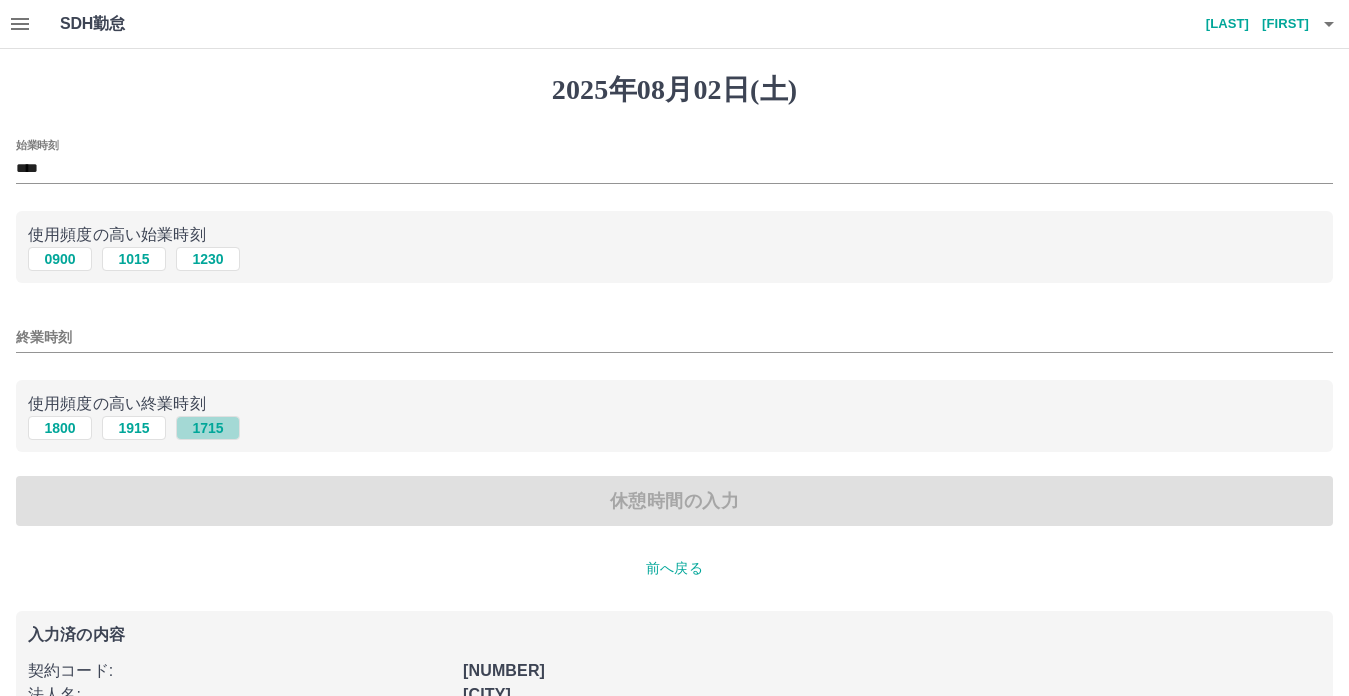 click on "1715" at bounding box center [208, 428] 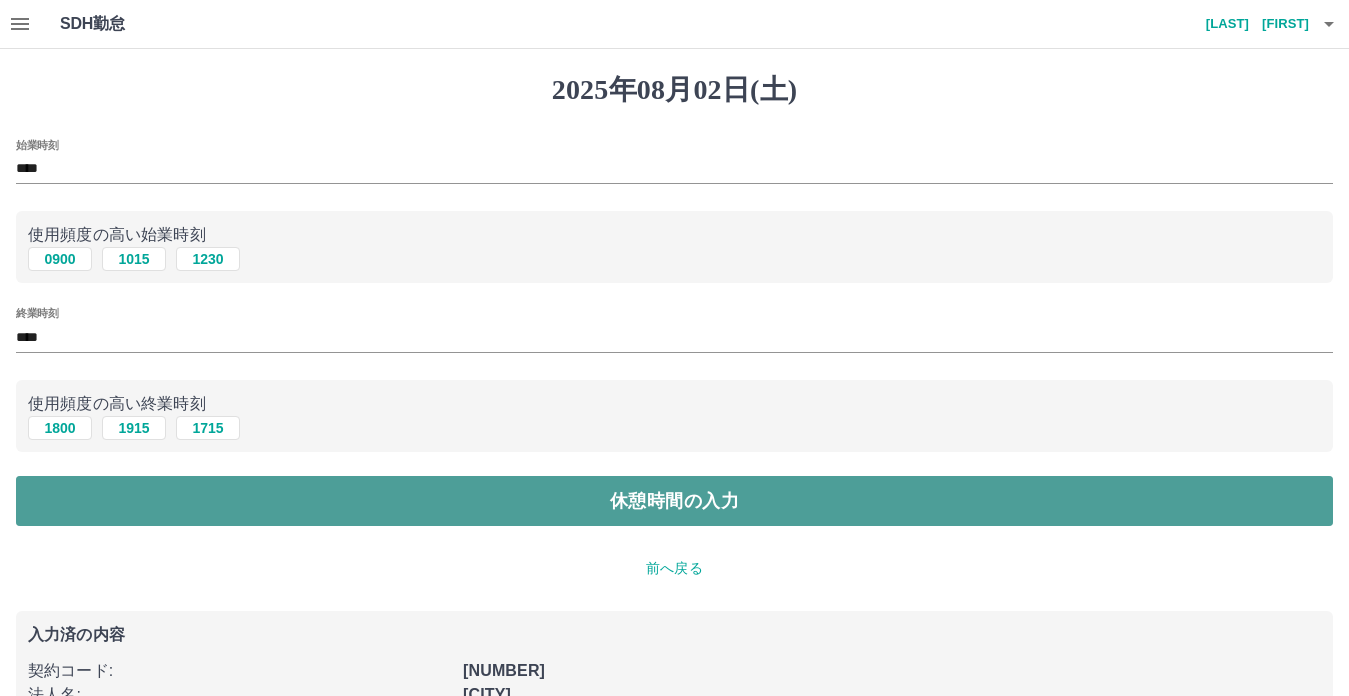 click on "休憩時間の入力" at bounding box center [674, 501] 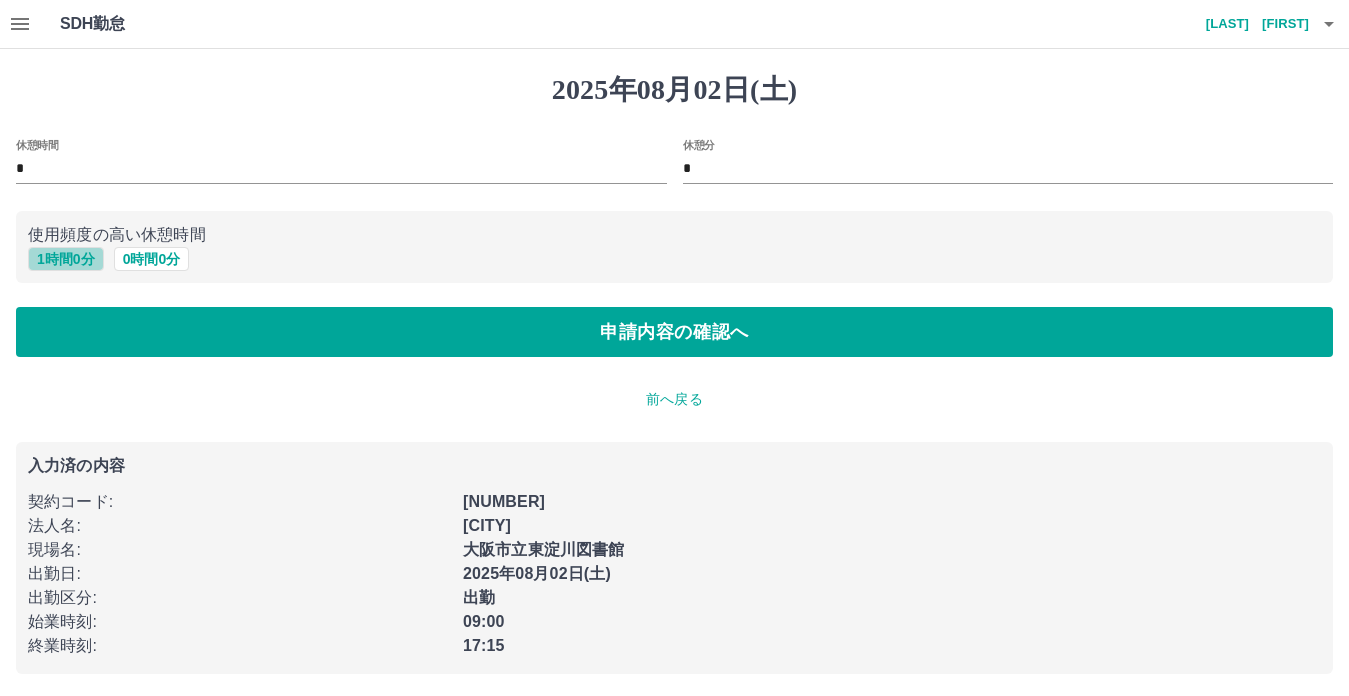 click on "1 時間 0 分" at bounding box center [66, 259] 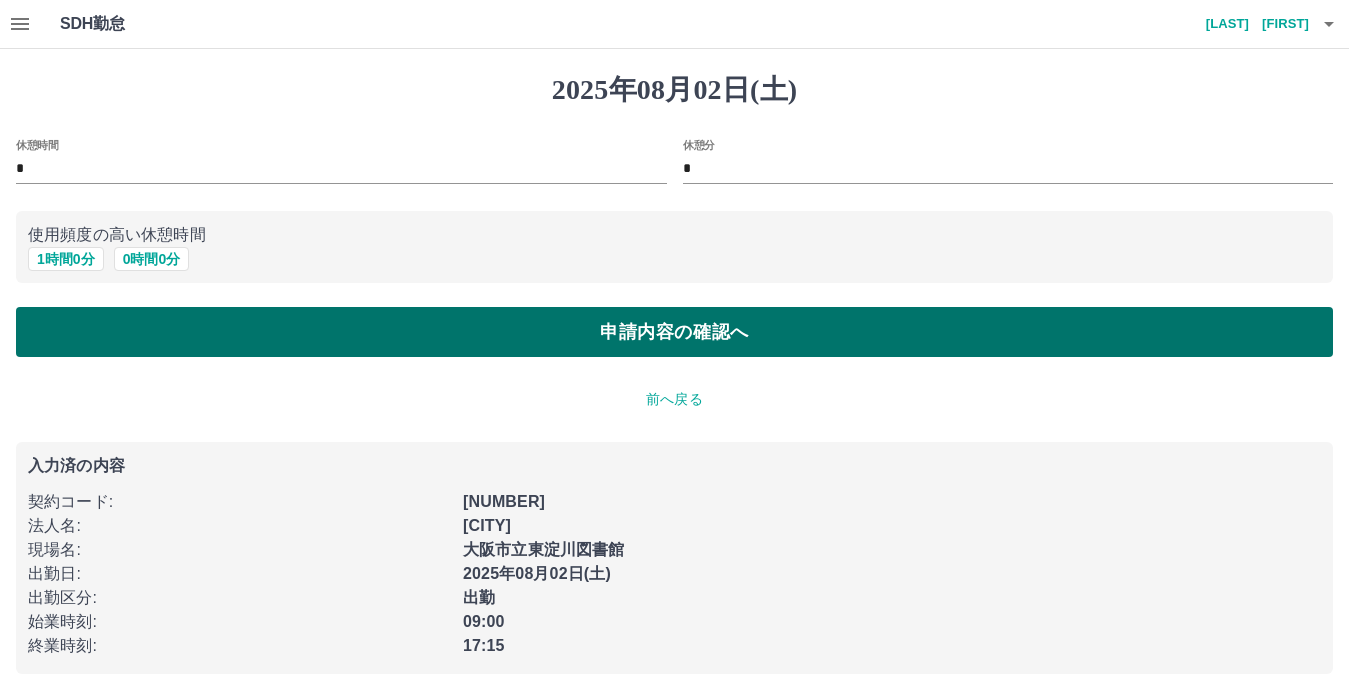 click on "申請内容の確認へ" at bounding box center [674, 332] 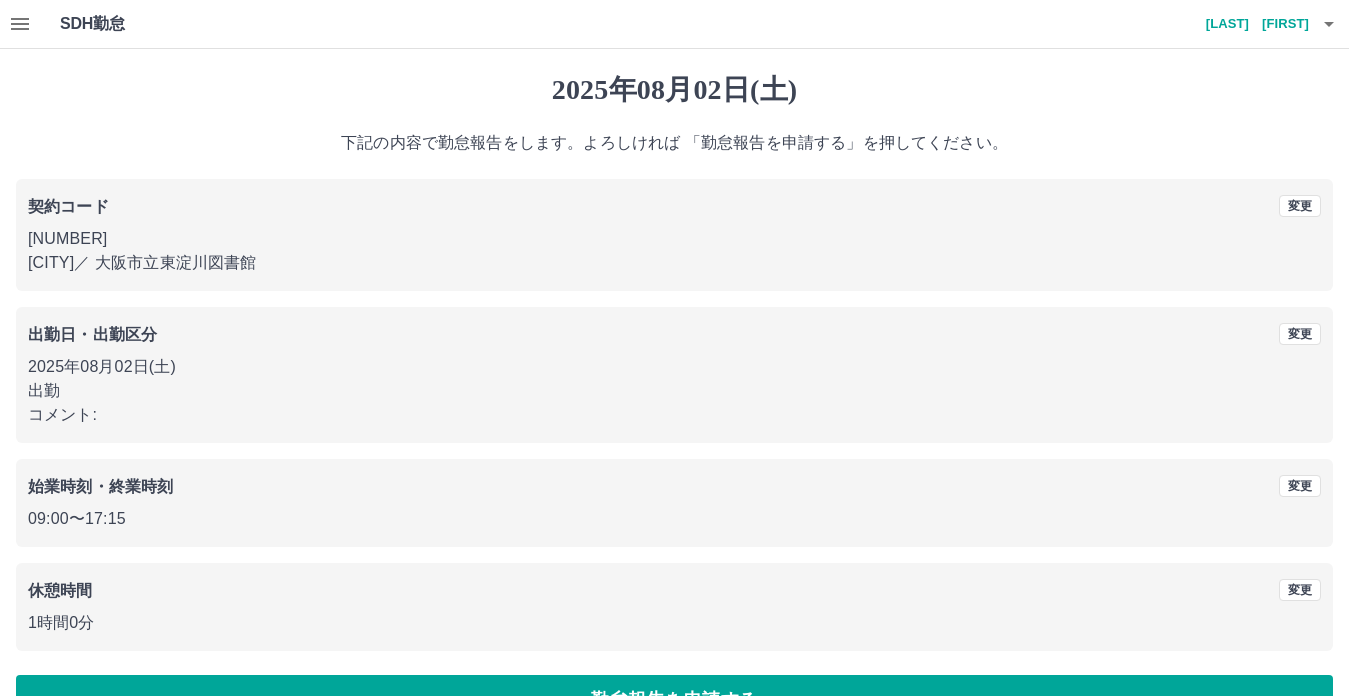 scroll, scrollTop: 53, scrollLeft: 0, axis: vertical 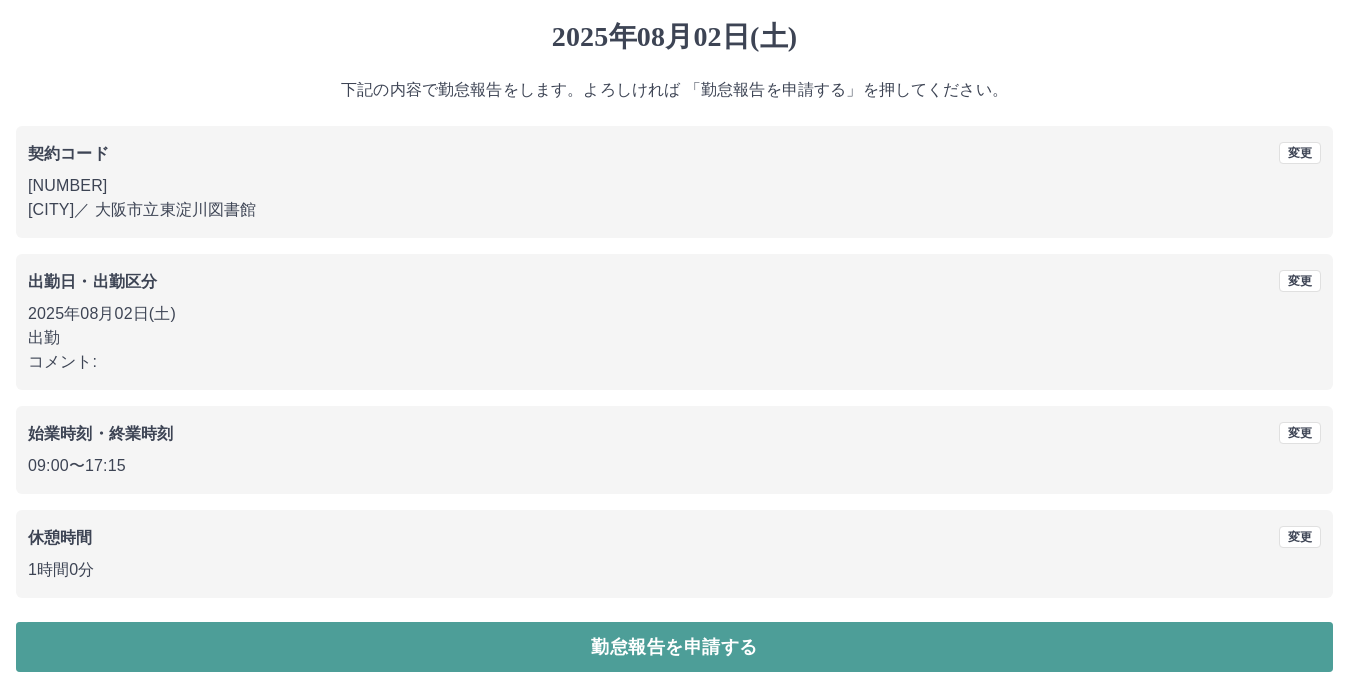 click on "勤怠報告を申請する" at bounding box center [674, 647] 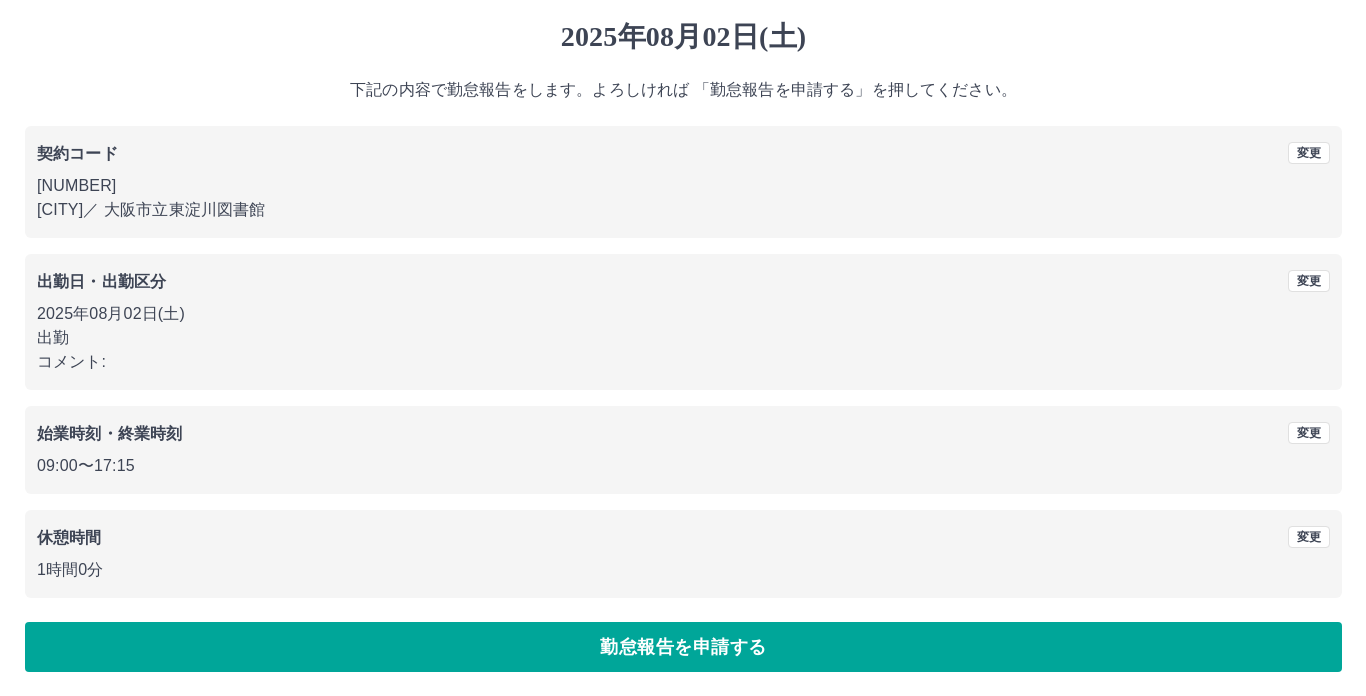 scroll, scrollTop: 0, scrollLeft: 0, axis: both 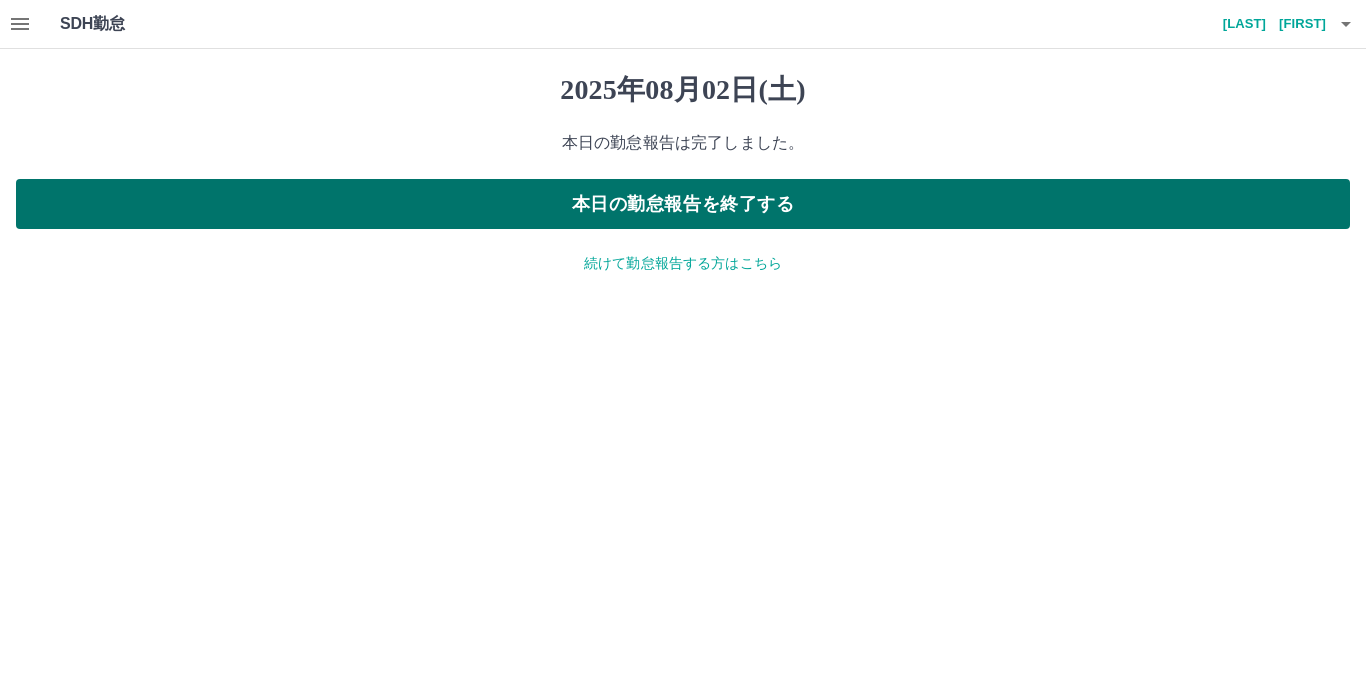 click on "本日の勤怠報告を終了する" at bounding box center (683, 204) 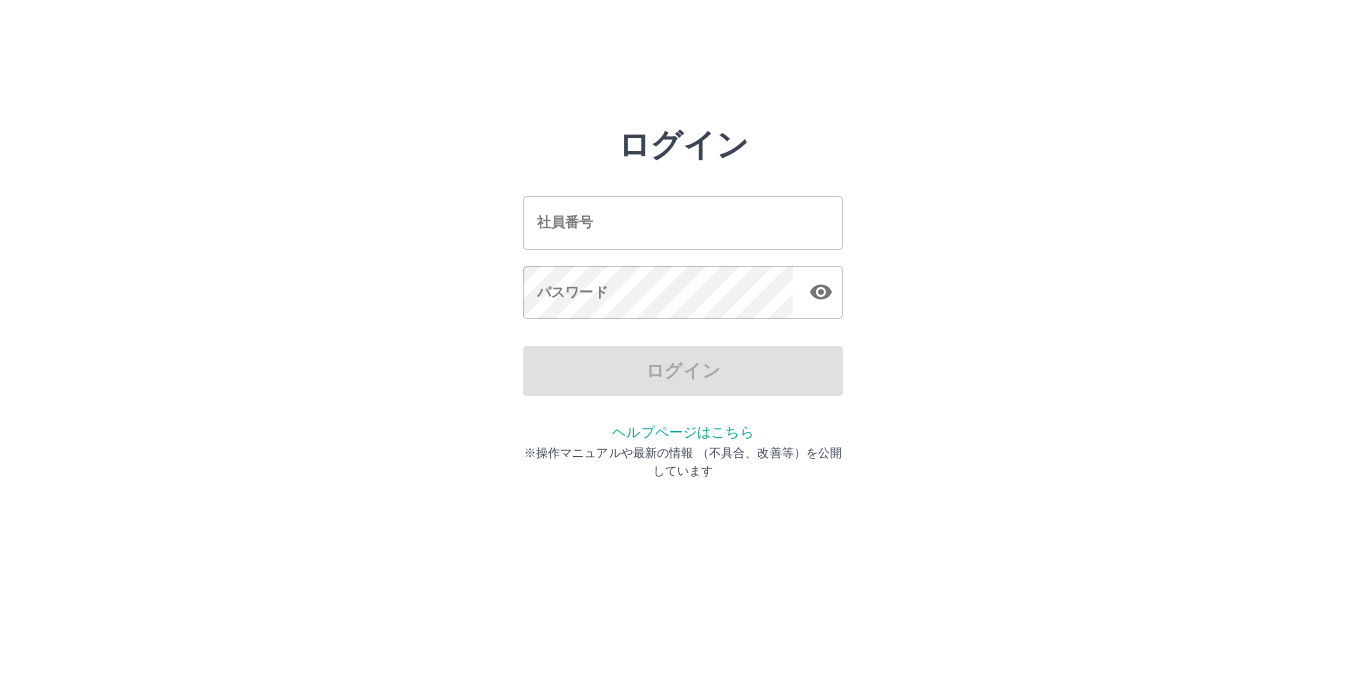 scroll, scrollTop: 0, scrollLeft: 0, axis: both 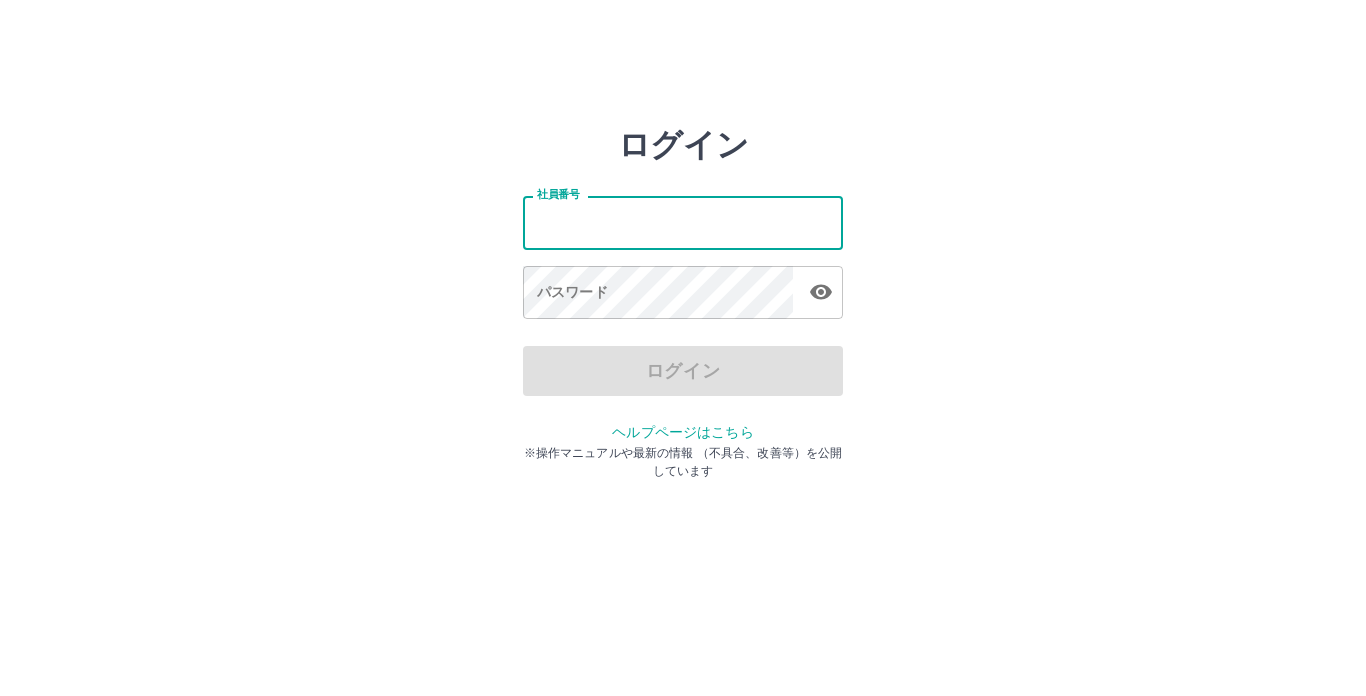 type on "*******" 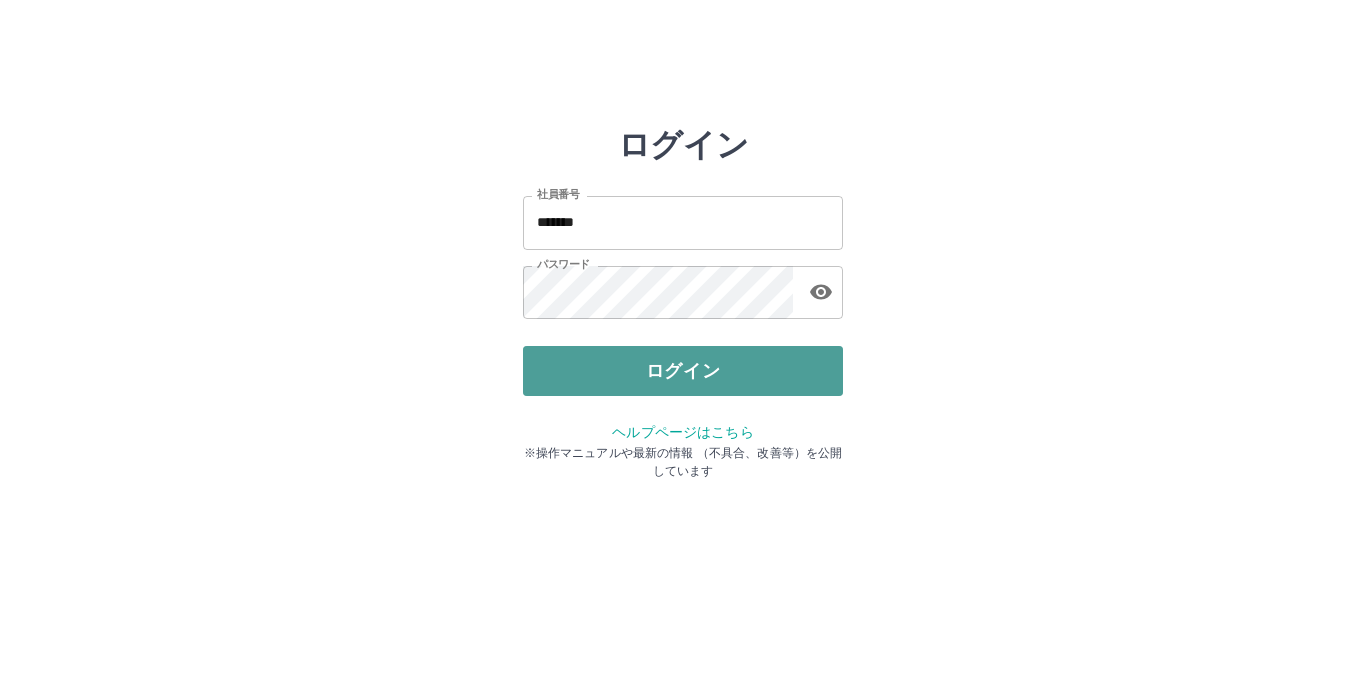 click on "ログイン" at bounding box center [683, 371] 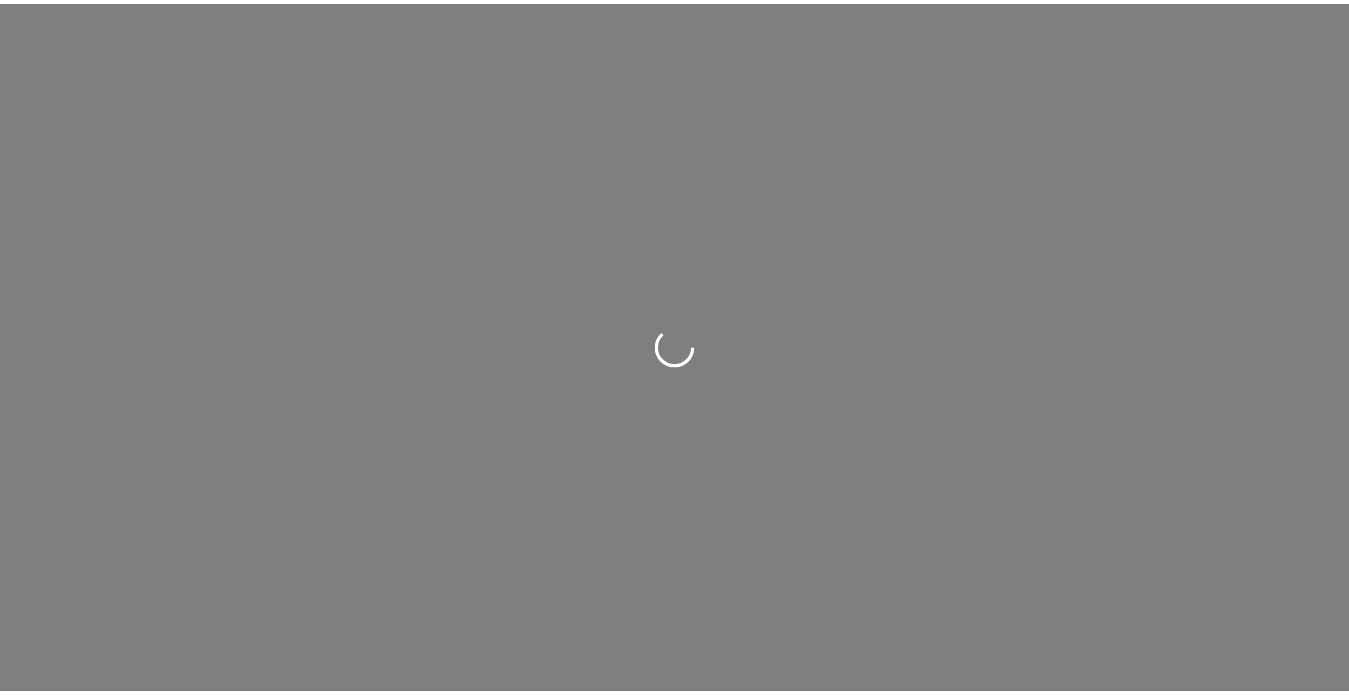scroll, scrollTop: 0, scrollLeft: 0, axis: both 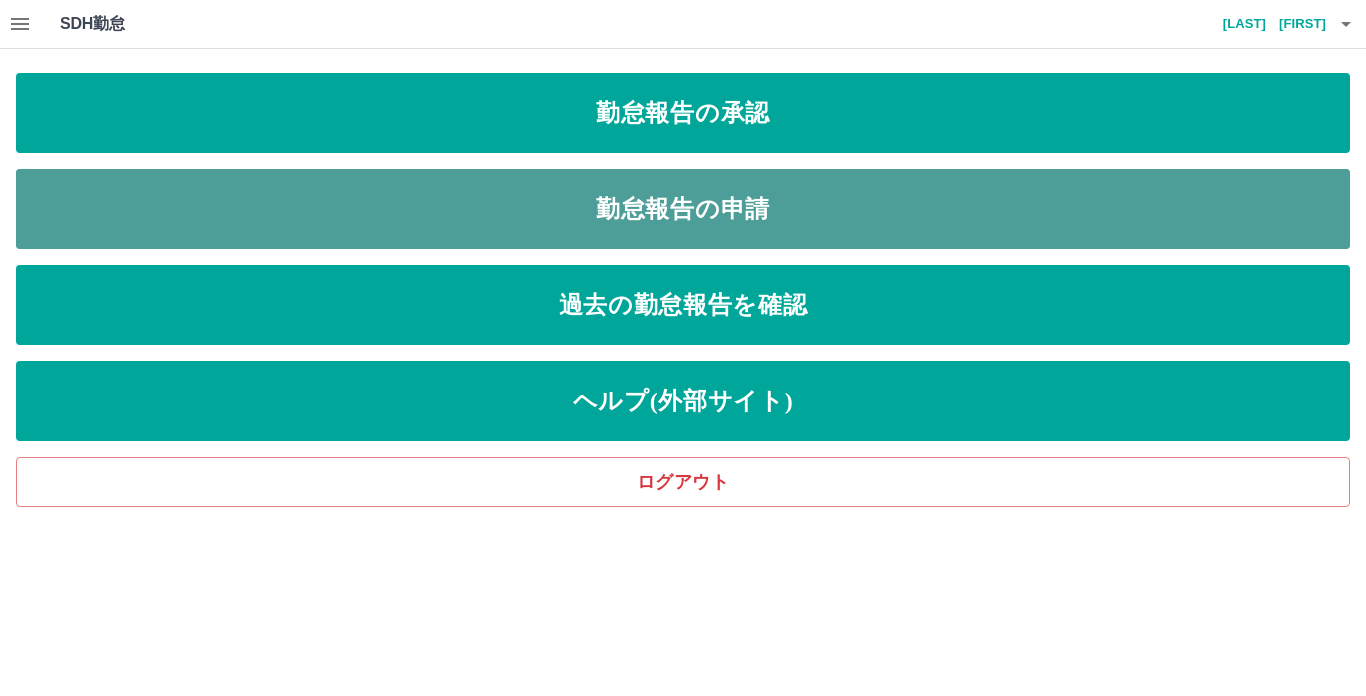 click on "勤怠報告の申請" at bounding box center (683, 209) 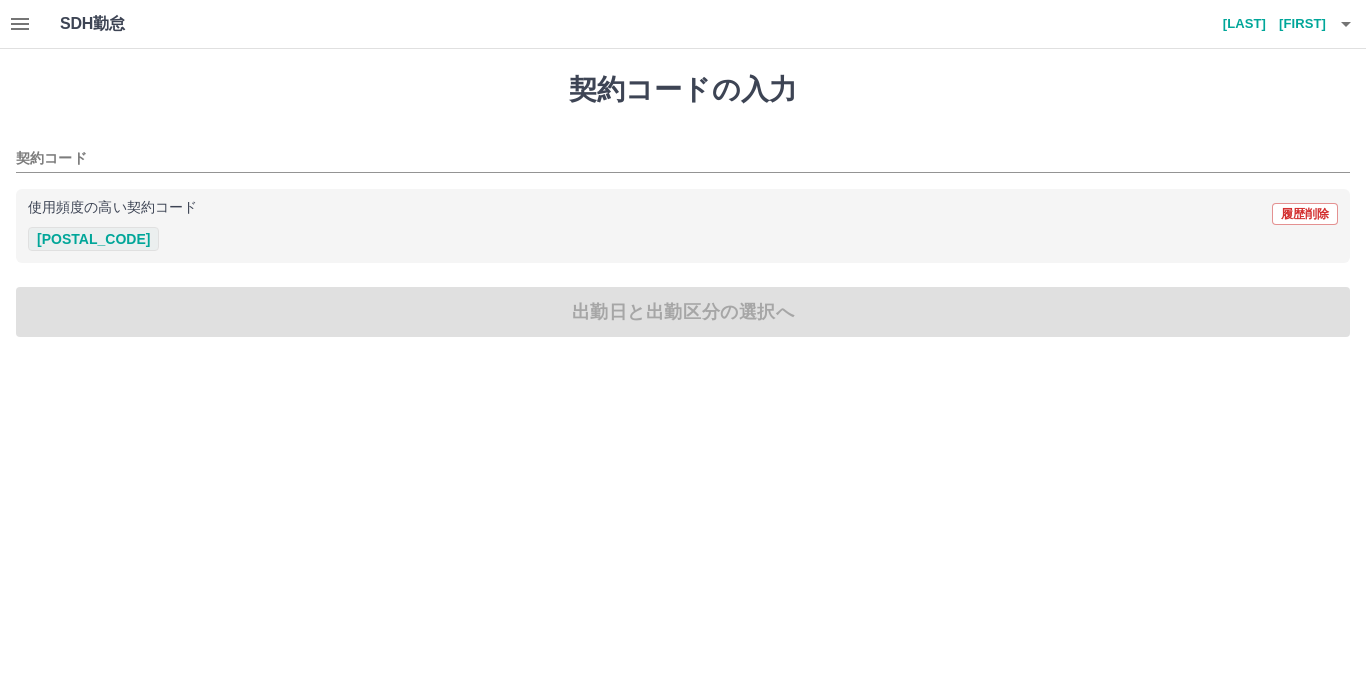 click on "38498001" at bounding box center [93, 239] 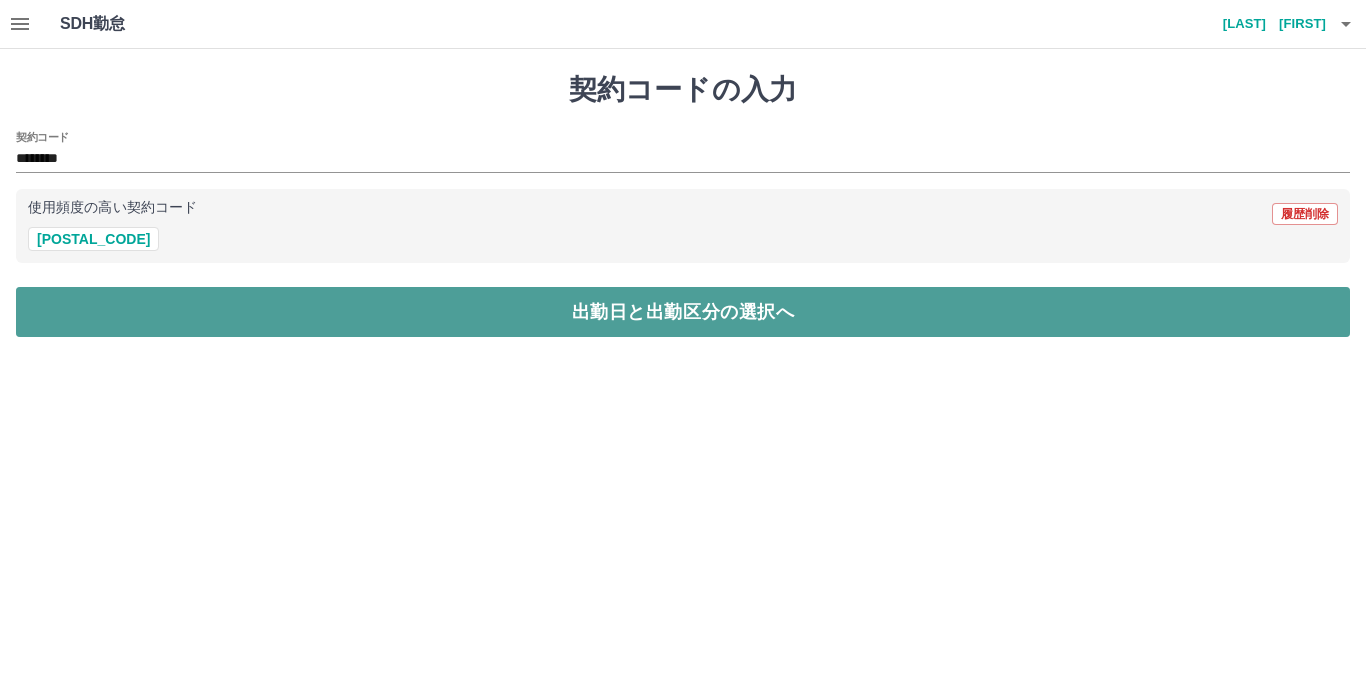 click on "出勤日と出勤区分の選択へ" at bounding box center [683, 312] 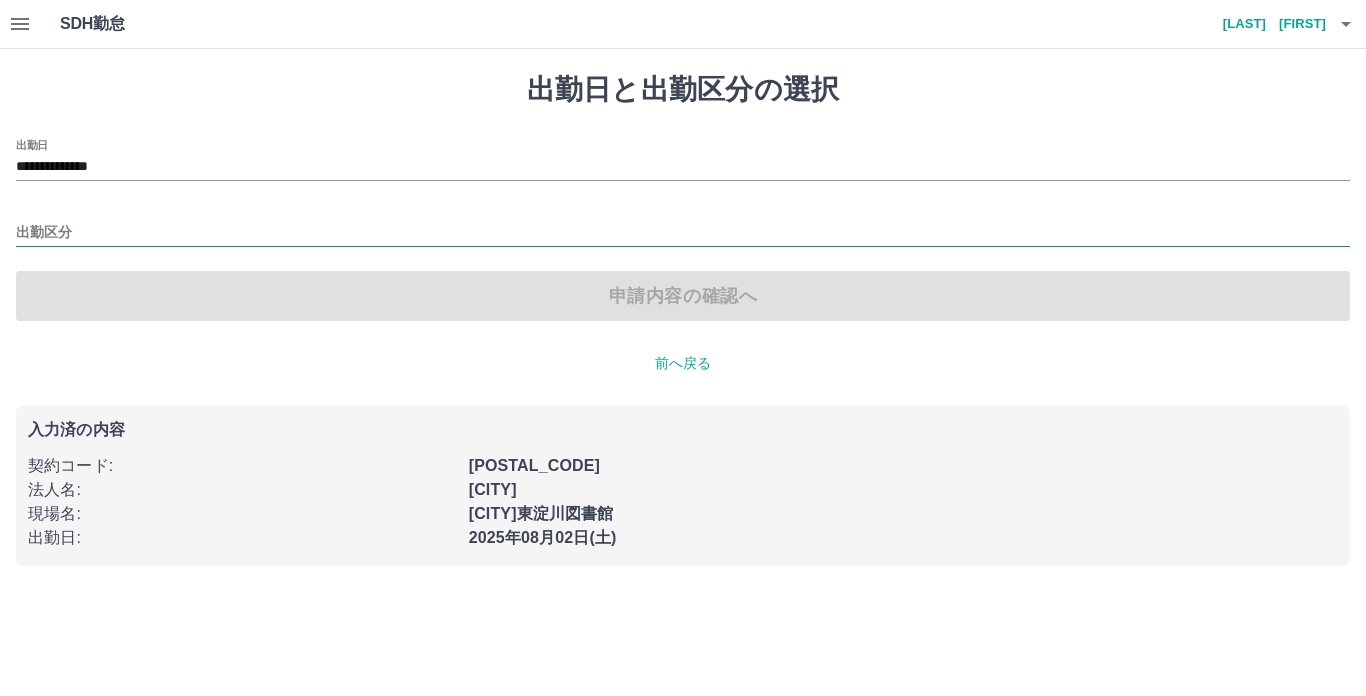 click on "出勤区分" at bounding box center (683, 233) 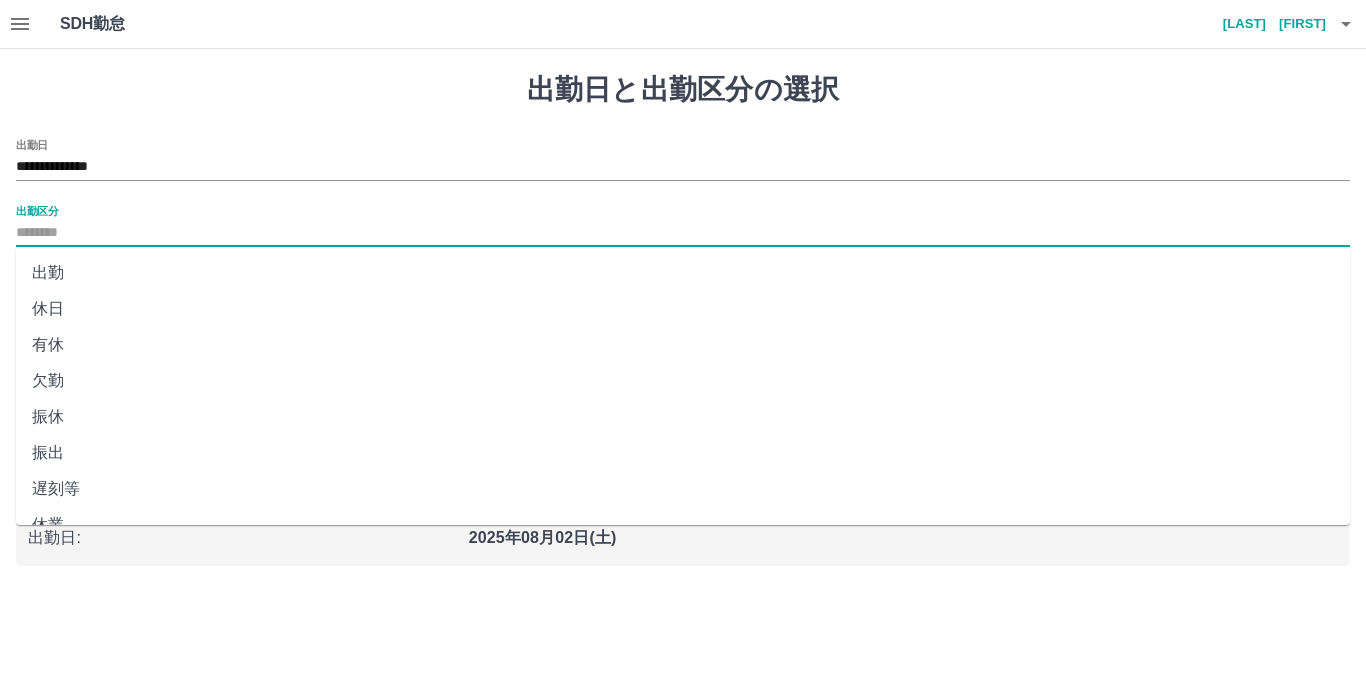 click on "出勤" at bounding box center [683, 273] 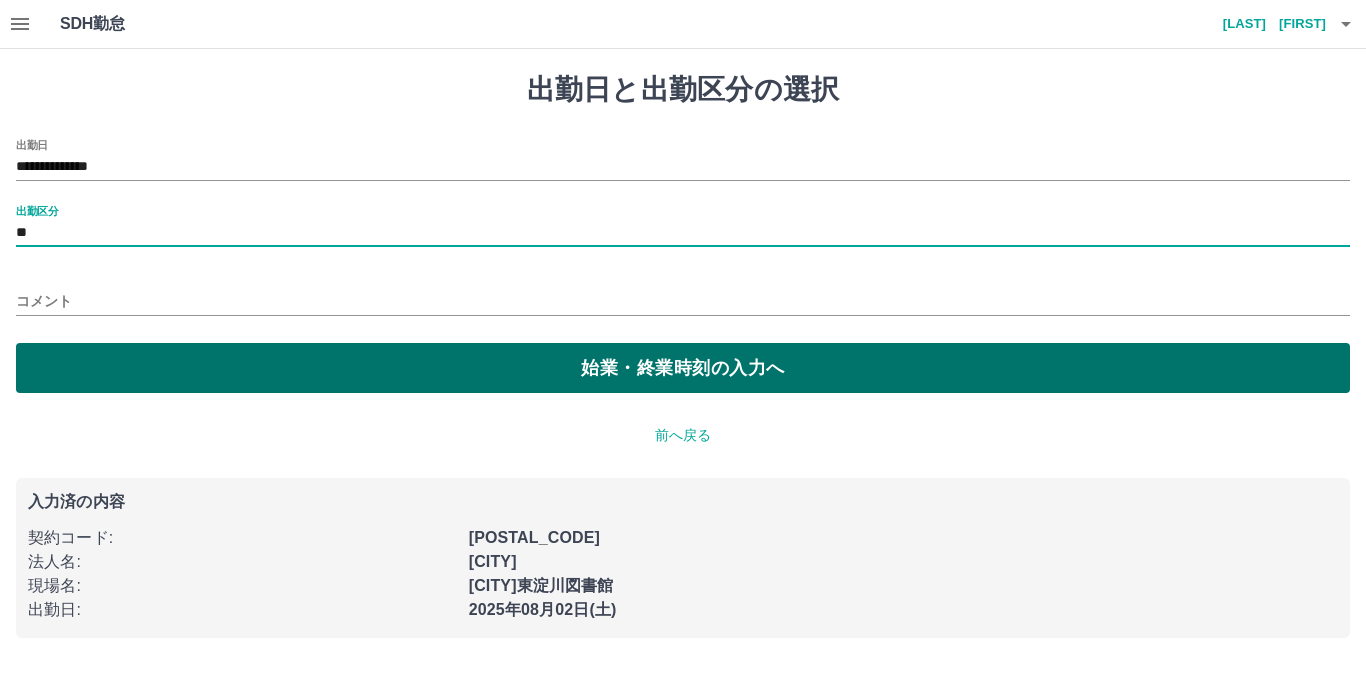 click on "始業・終業時刻の入力へ" at bounding box center (683, 368) 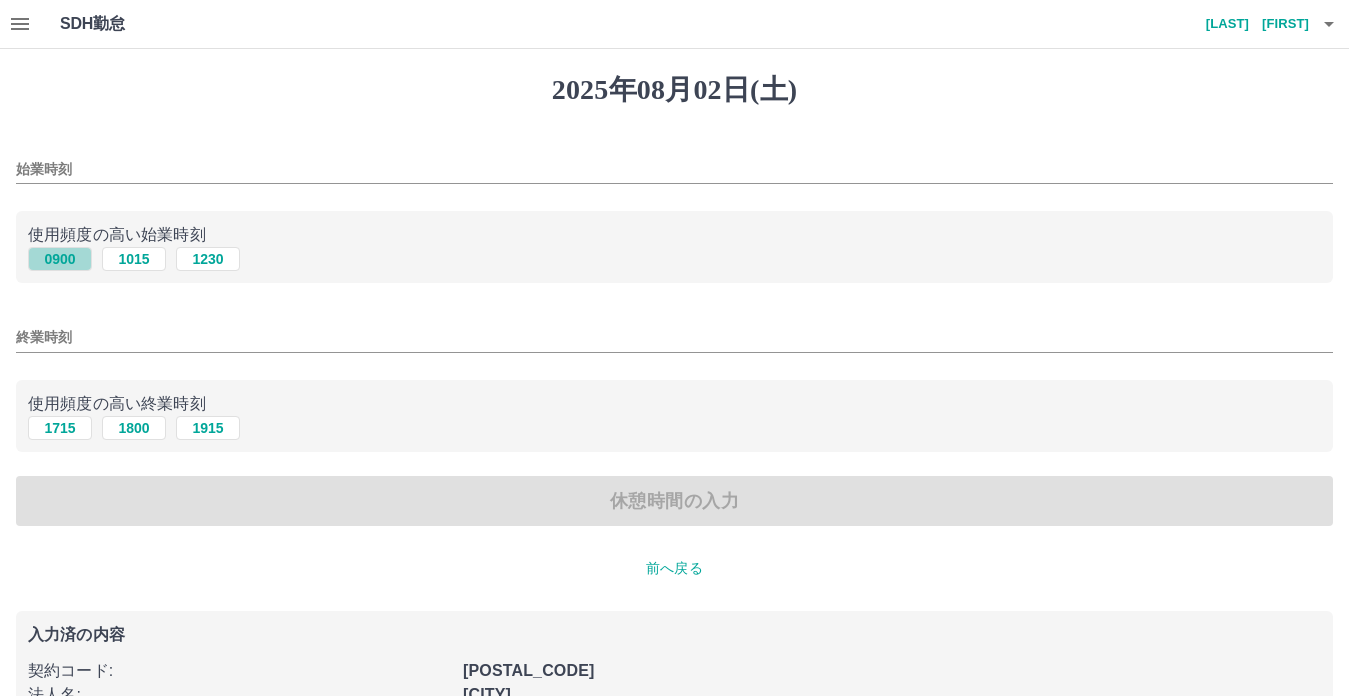 click on "0900" at bounding box center (60, 259) 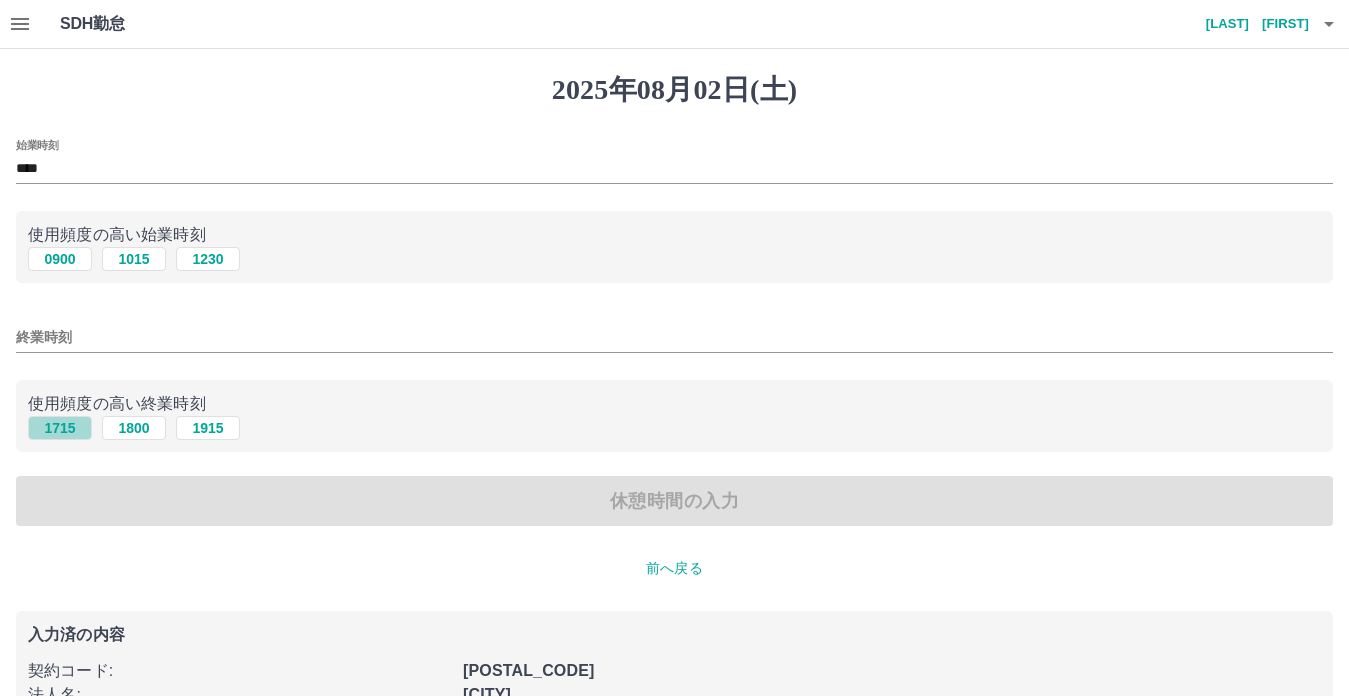 click on "1715" at bounding box center (60, 428) 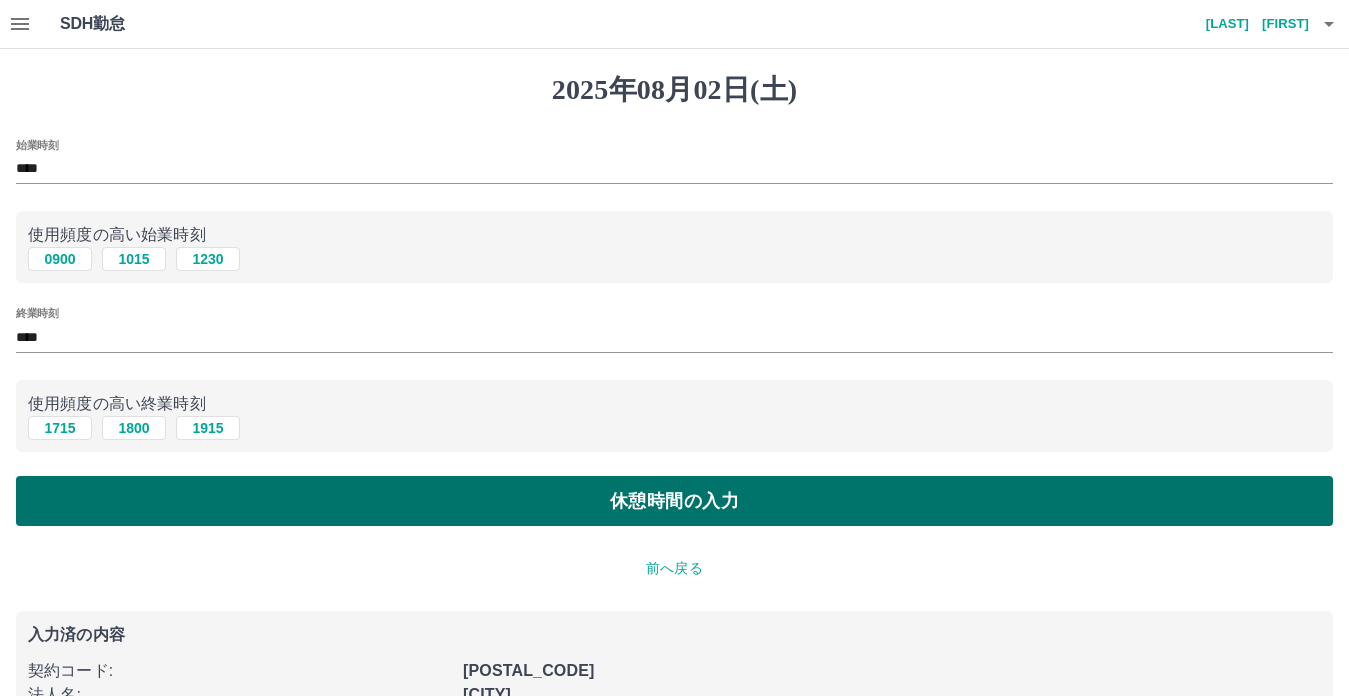 click on "休憩時間の入力" at bounding box center (674, 501) 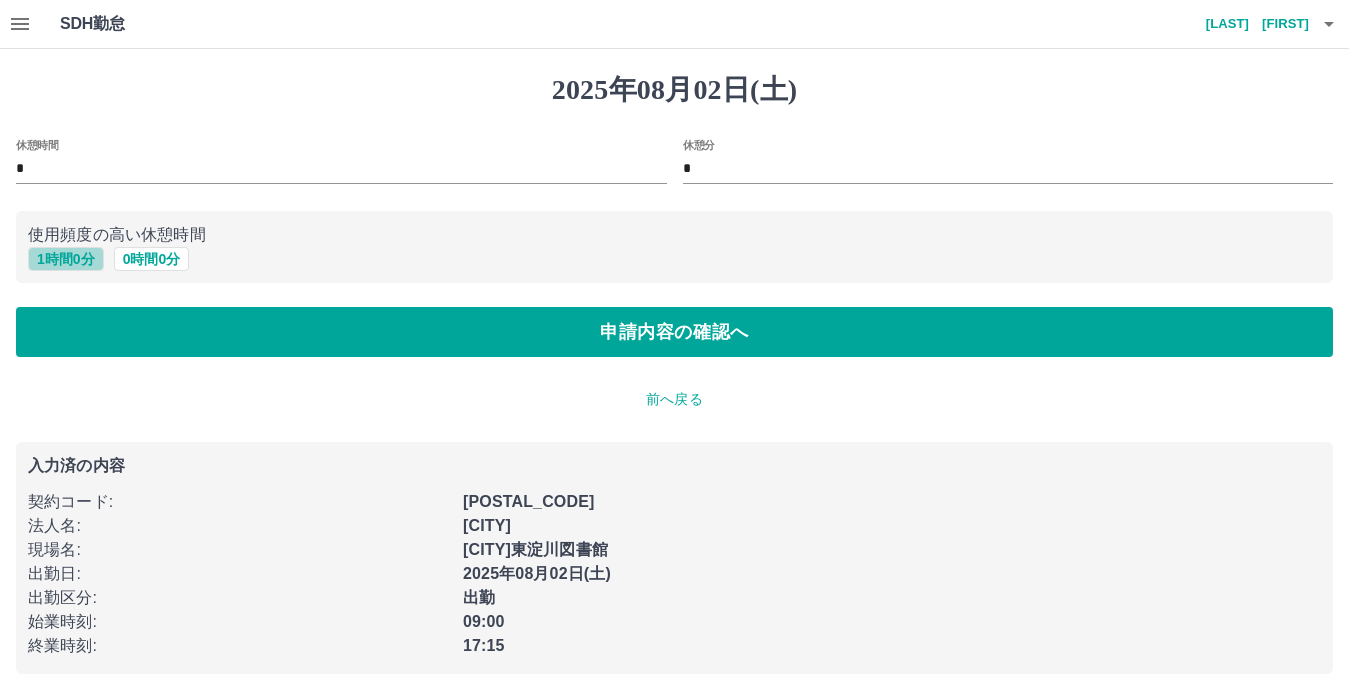 click on "1 時間 0 分" at bounding box center [66, 259] 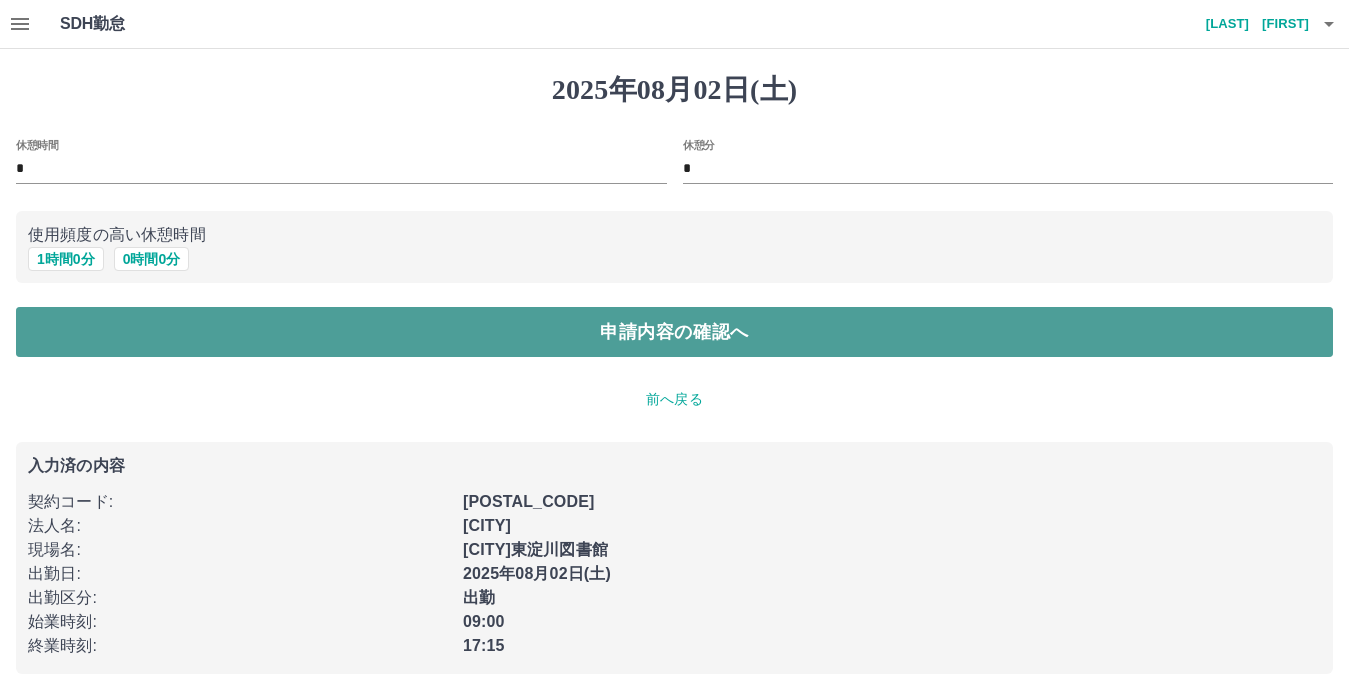 click on "申請内容の確認へ" at bounding box center [674, 332] 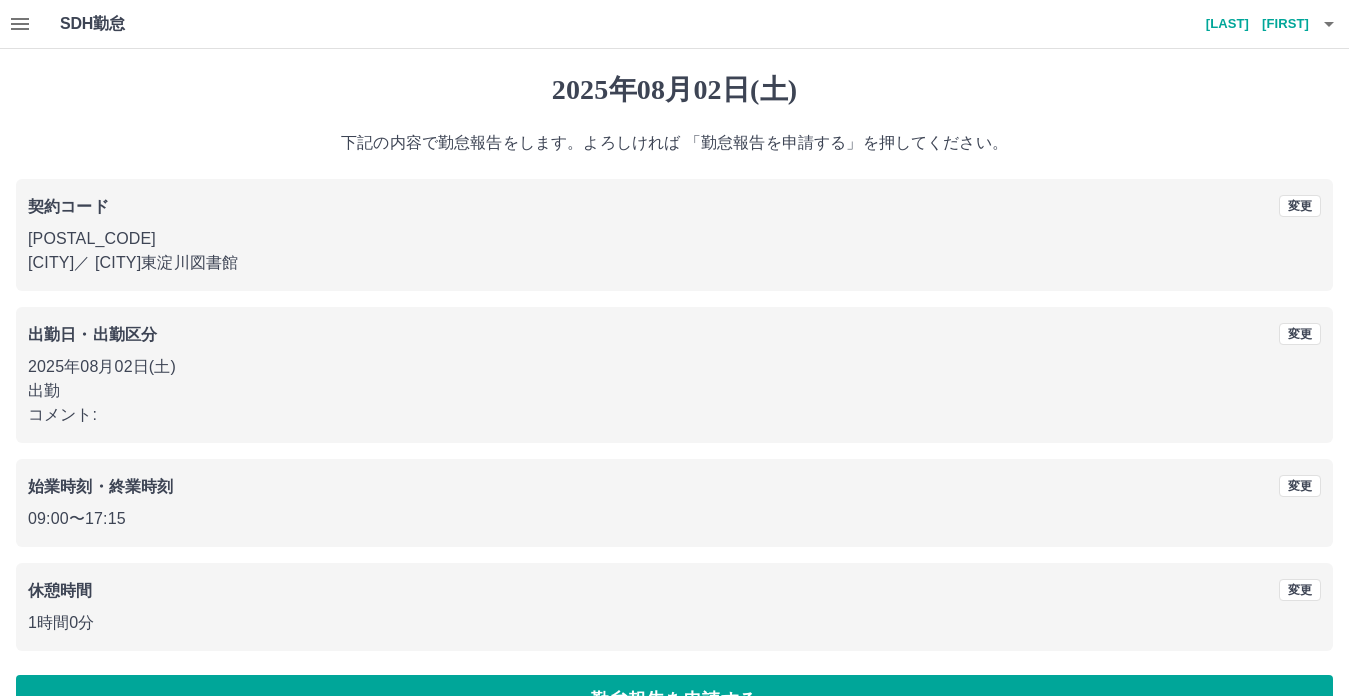 scroll, scrollTop: 53, scrollLeft: 0, axis: vertical 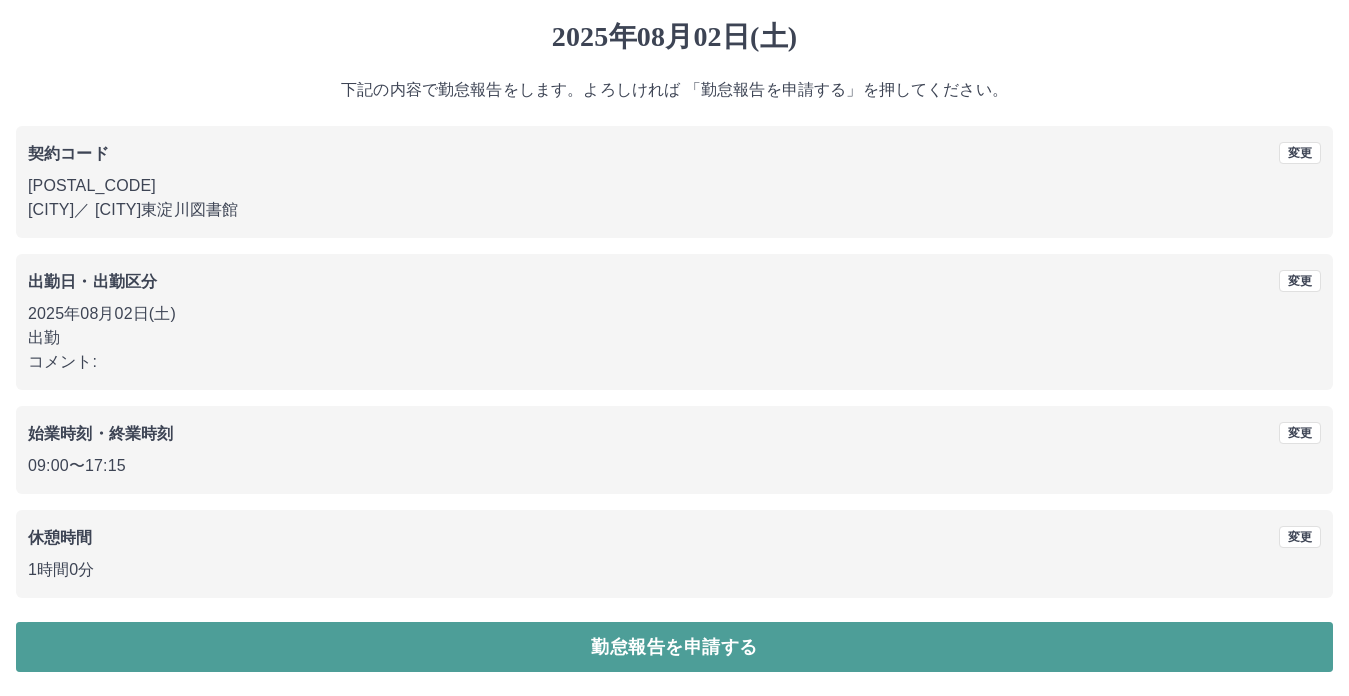 click on "勤怠報告を申請する" at bounding box center [674, 647] 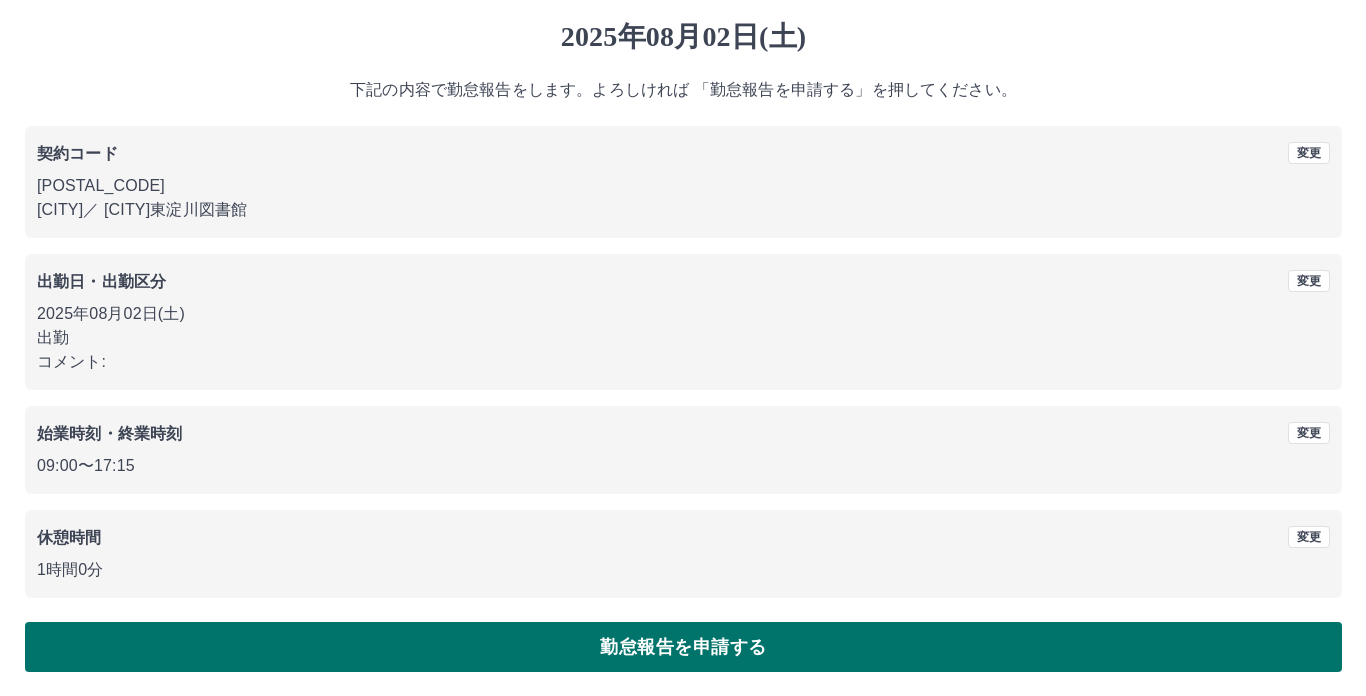 scroll, scrollTop: 0, scrollLeft: 0, axis: both 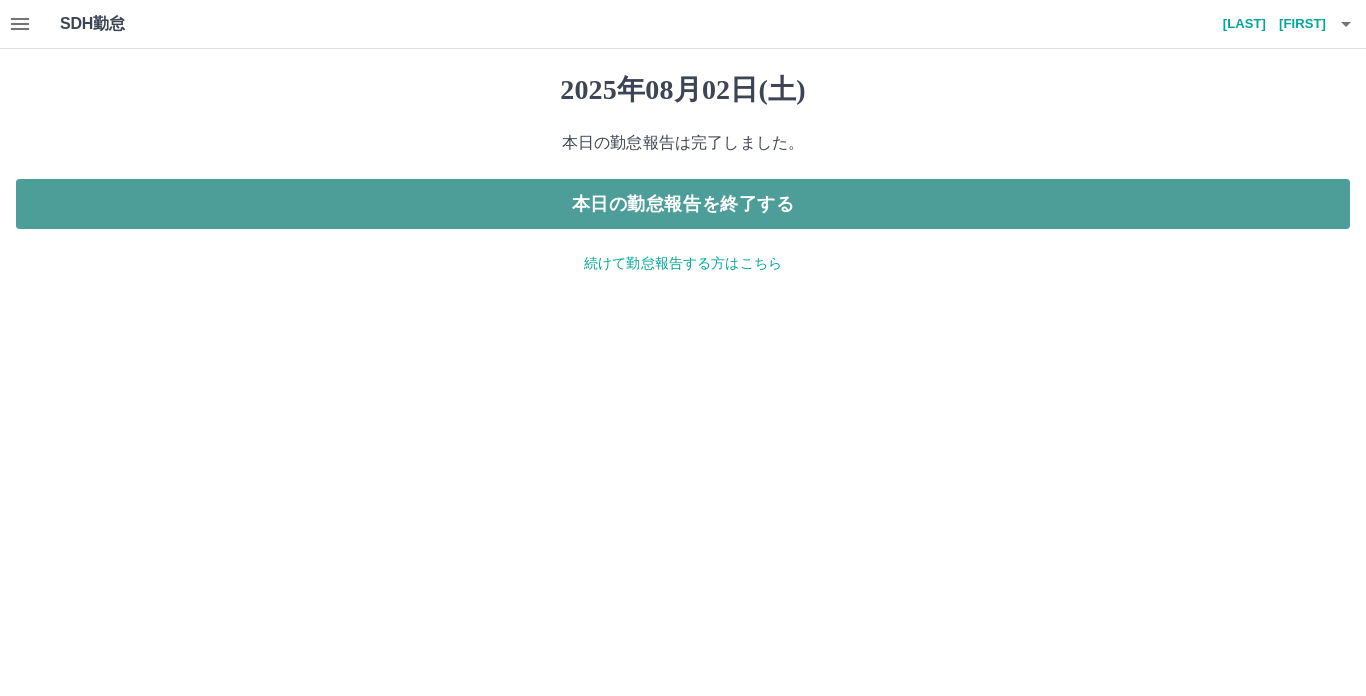 click on "本日の勤怠報告を終了する" at bounding box center (683, 204) 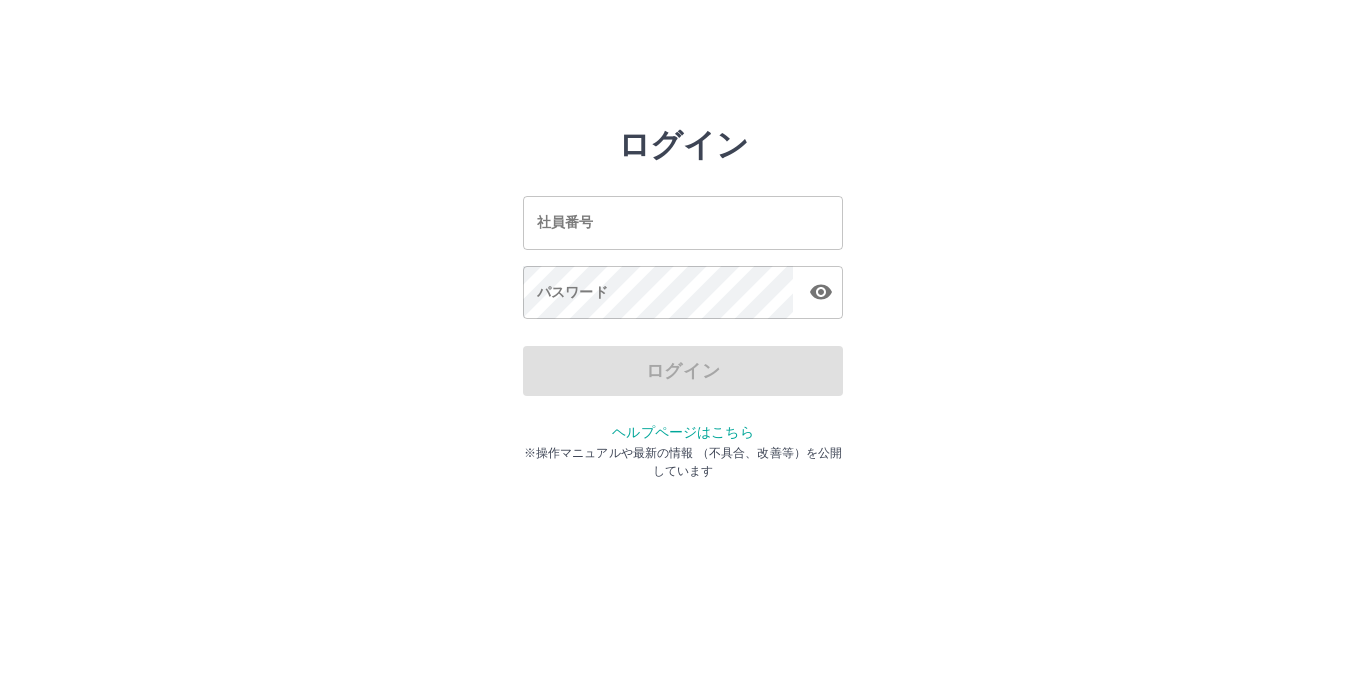 scroll, scrollTop: 0, scrollLeft: 0, axis: both 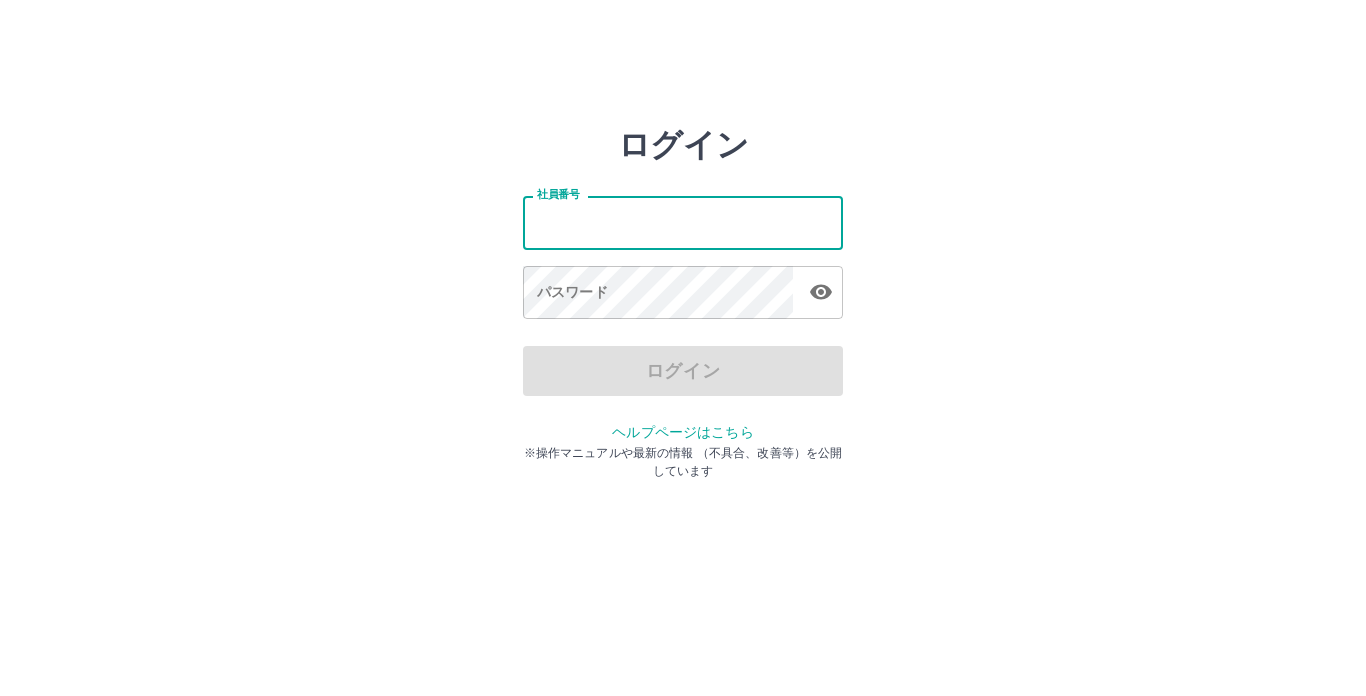click on "社員番号" at bounding box center [683, 222] 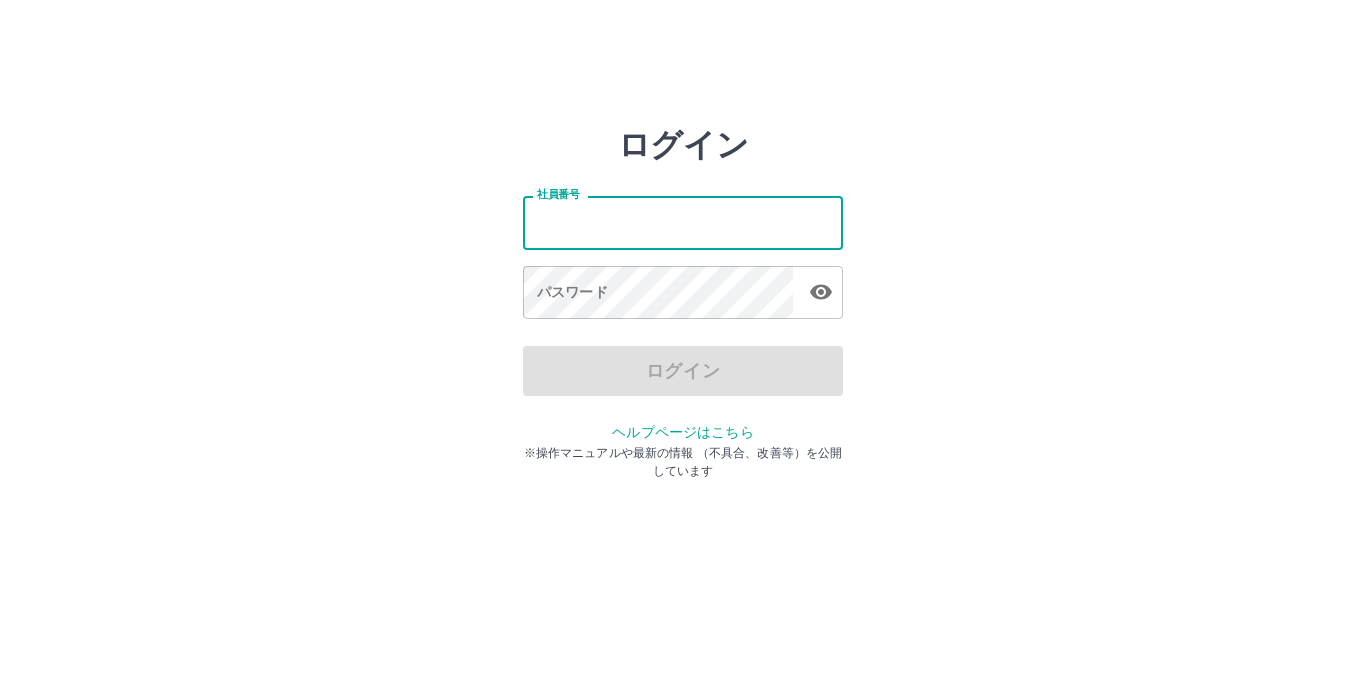 type on "*******" 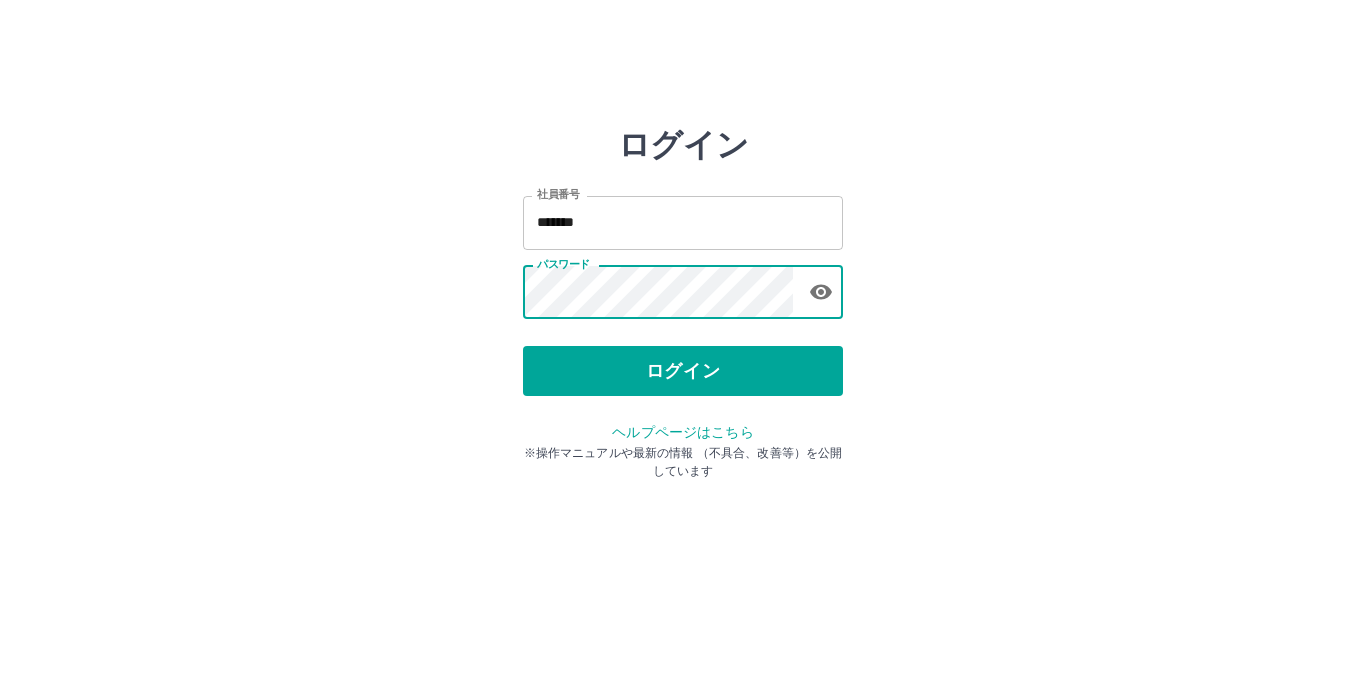 click on "ログイン" at bounding box center (683, 371) 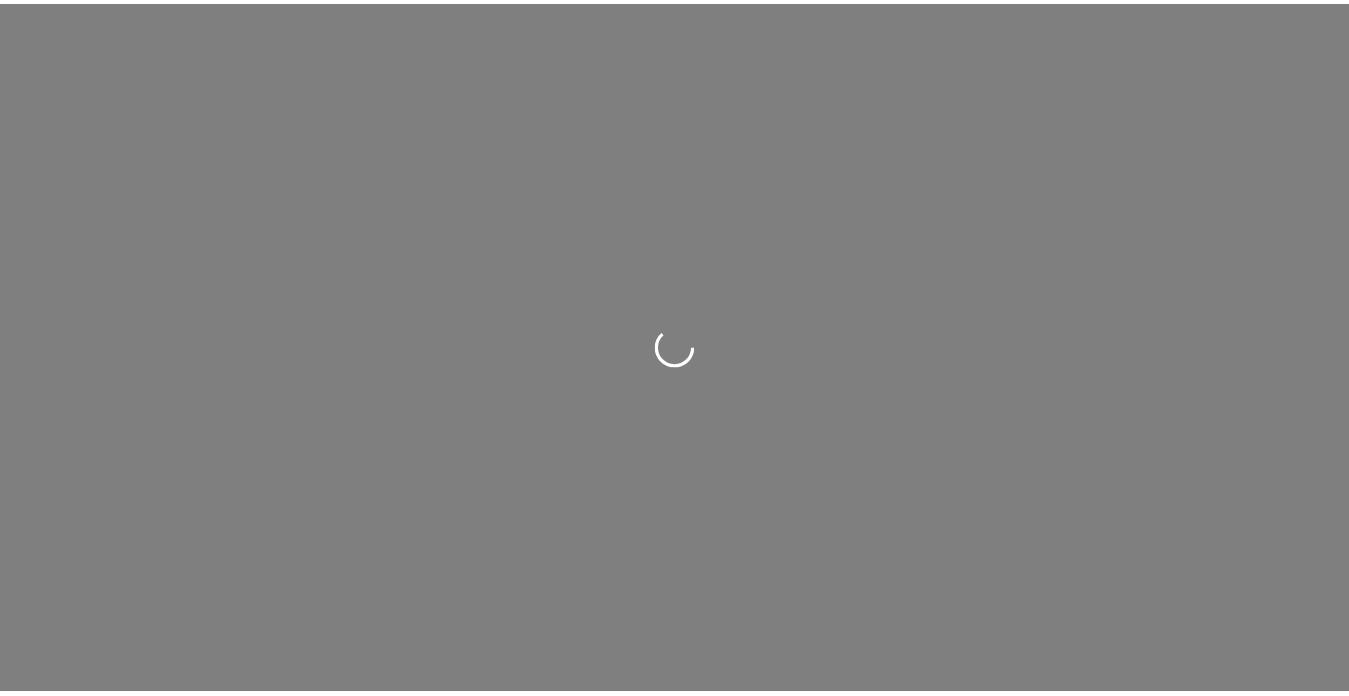 scroll, scrollTop: 0, scrollLeft: 0, axis: both 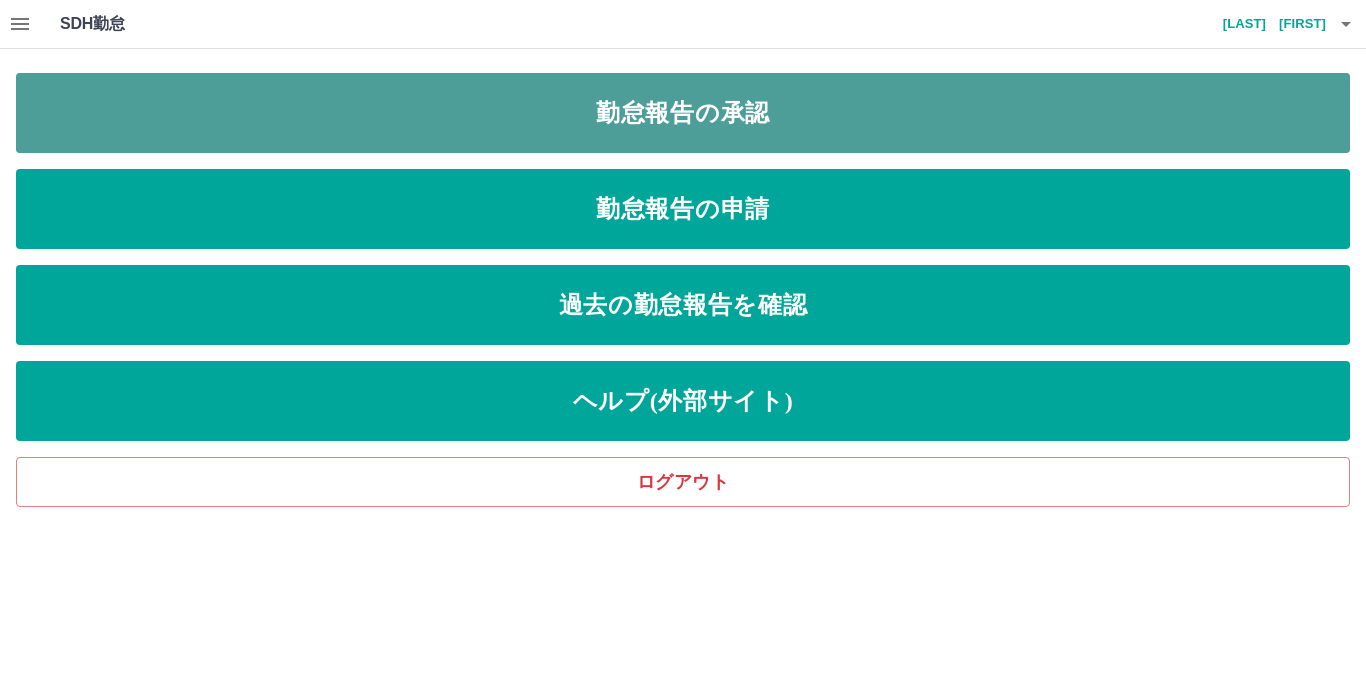 click on "勤怠報告の承認" at bounding box center [683, 113] 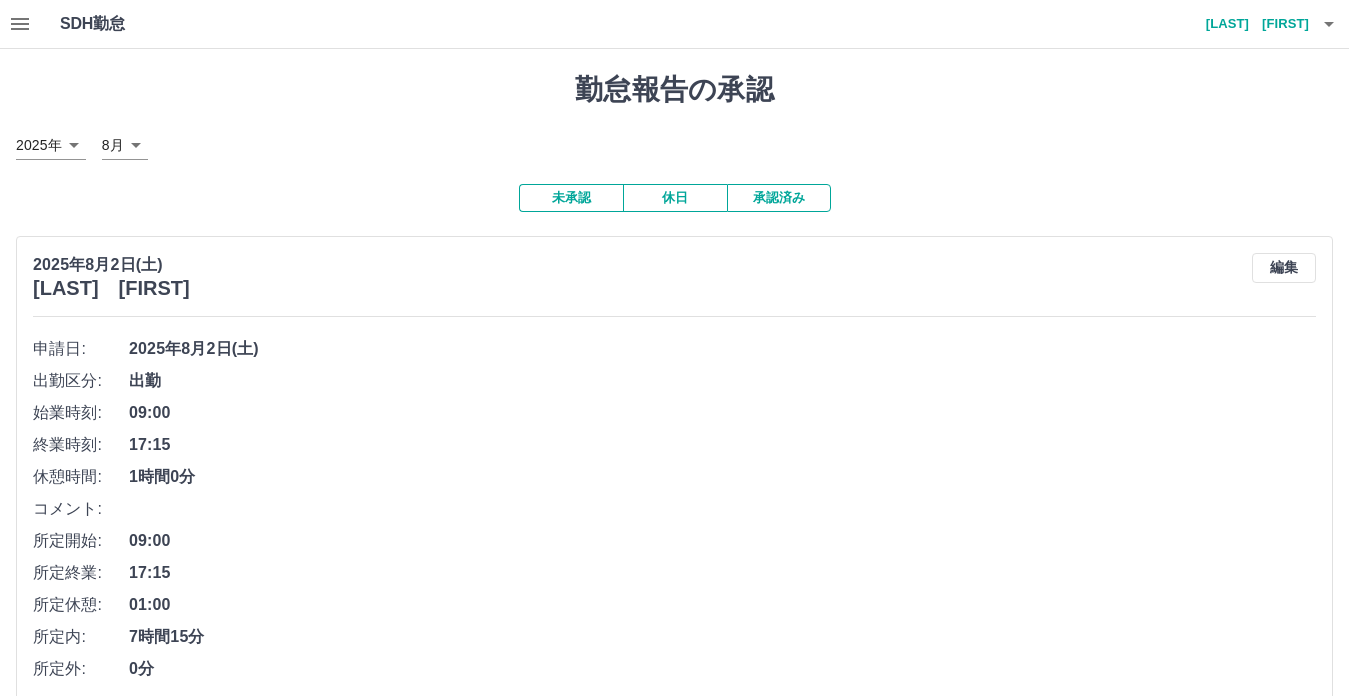 scroll, scrollTop: 104, scrollLeft: 0, axis: vertical 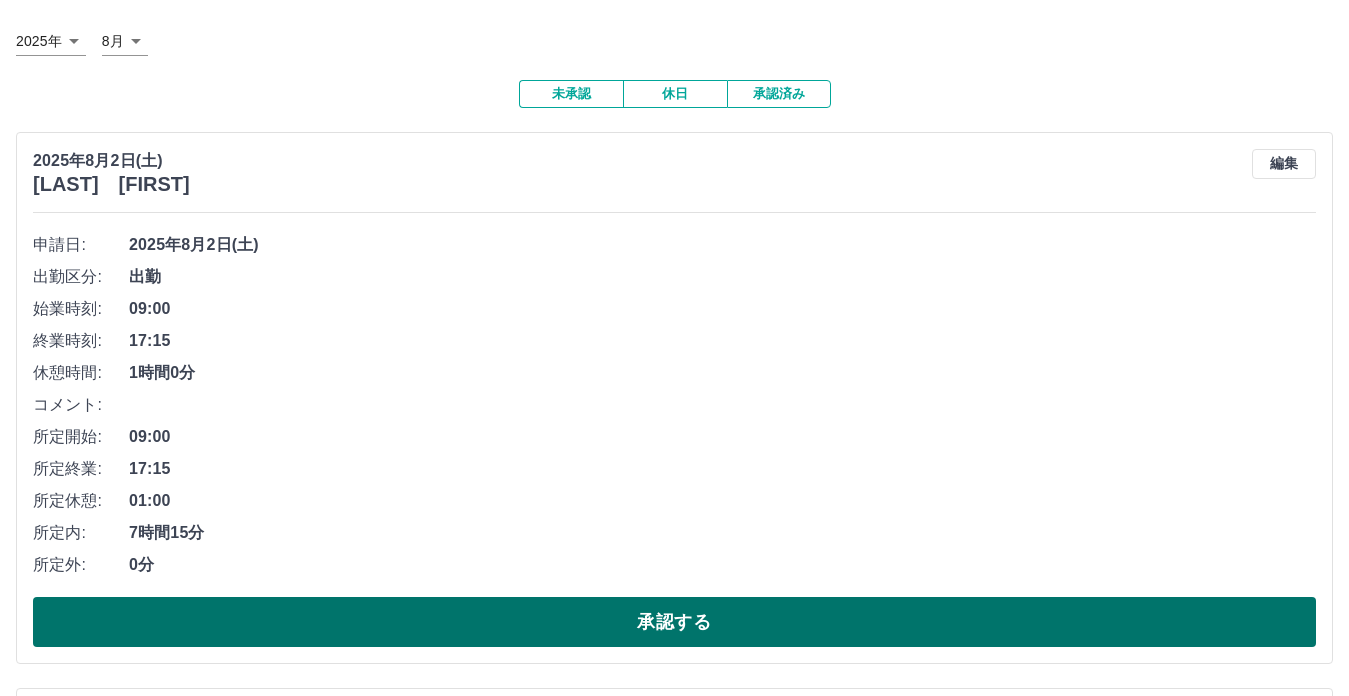 click on "承認する" at bounding box center [674, 622] 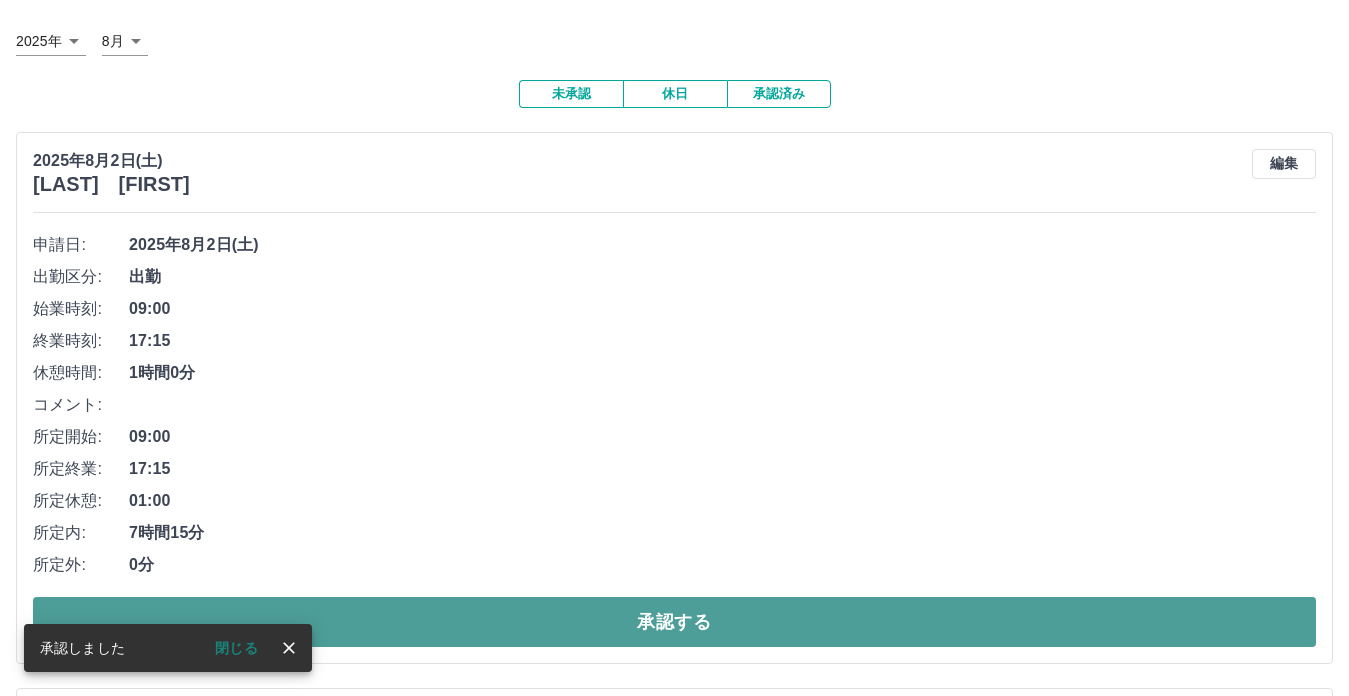 click on "承認する" at bounding box center (674, 622) 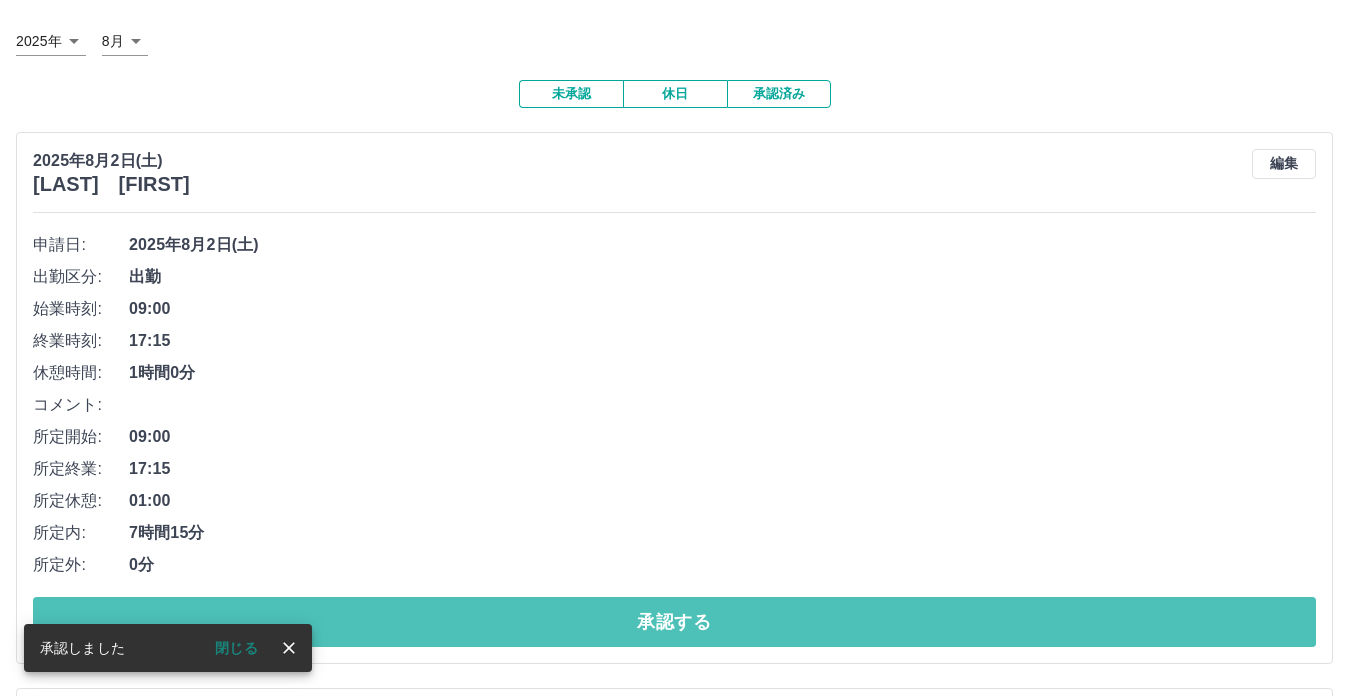 click on "承認する" at bounding box center (674, 622) 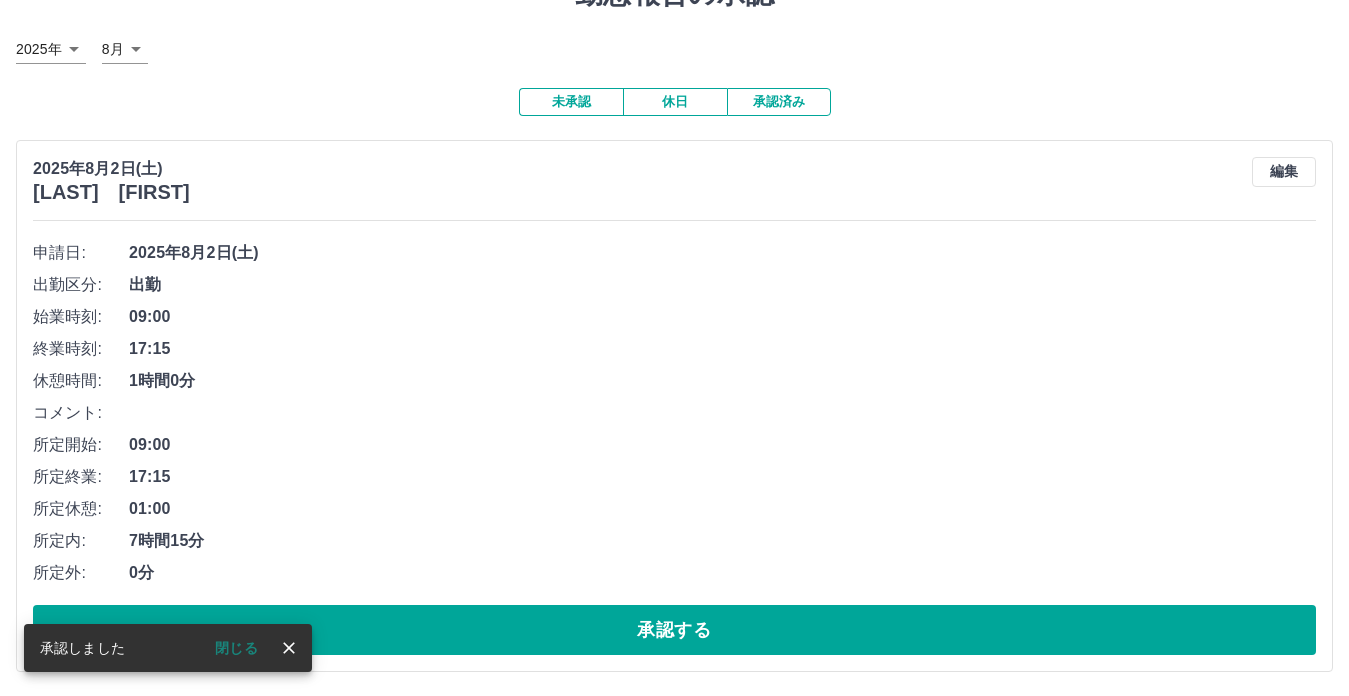 scroll, scrollTop: 98, scrollLeft: 0, axis: vertical 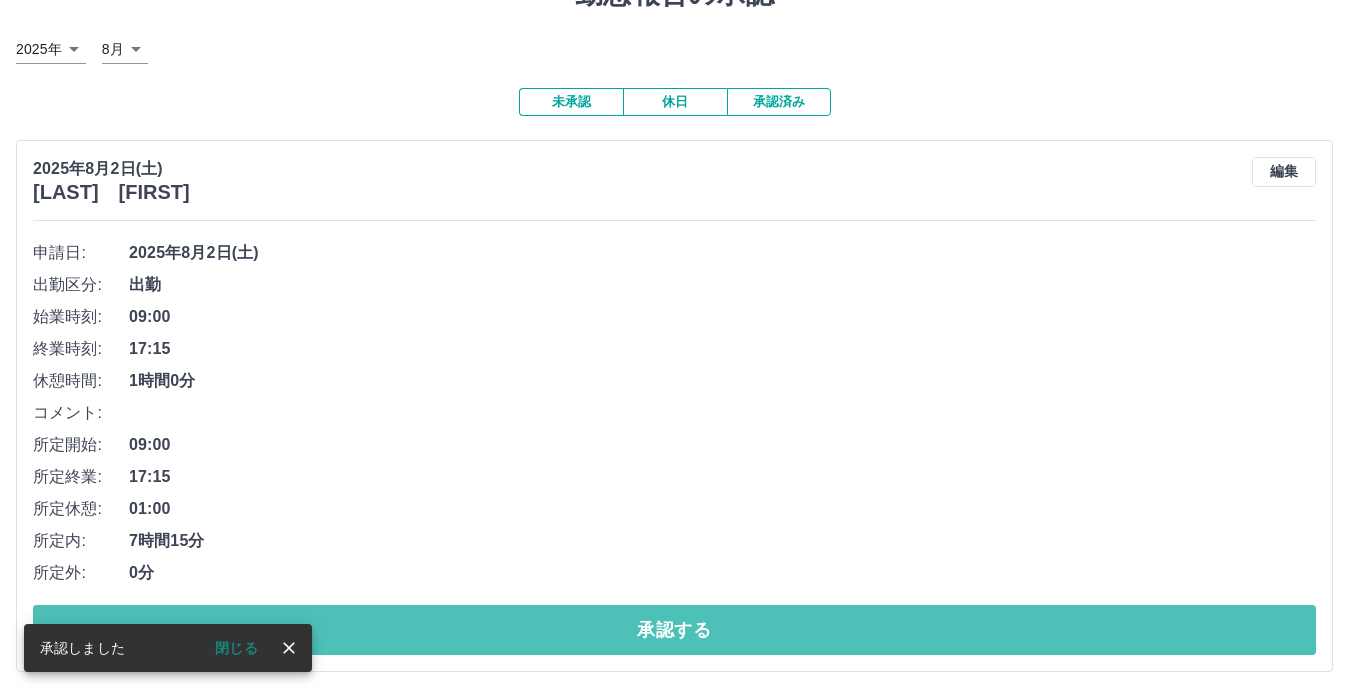click on "承認する" at bounding box center [674, 630] 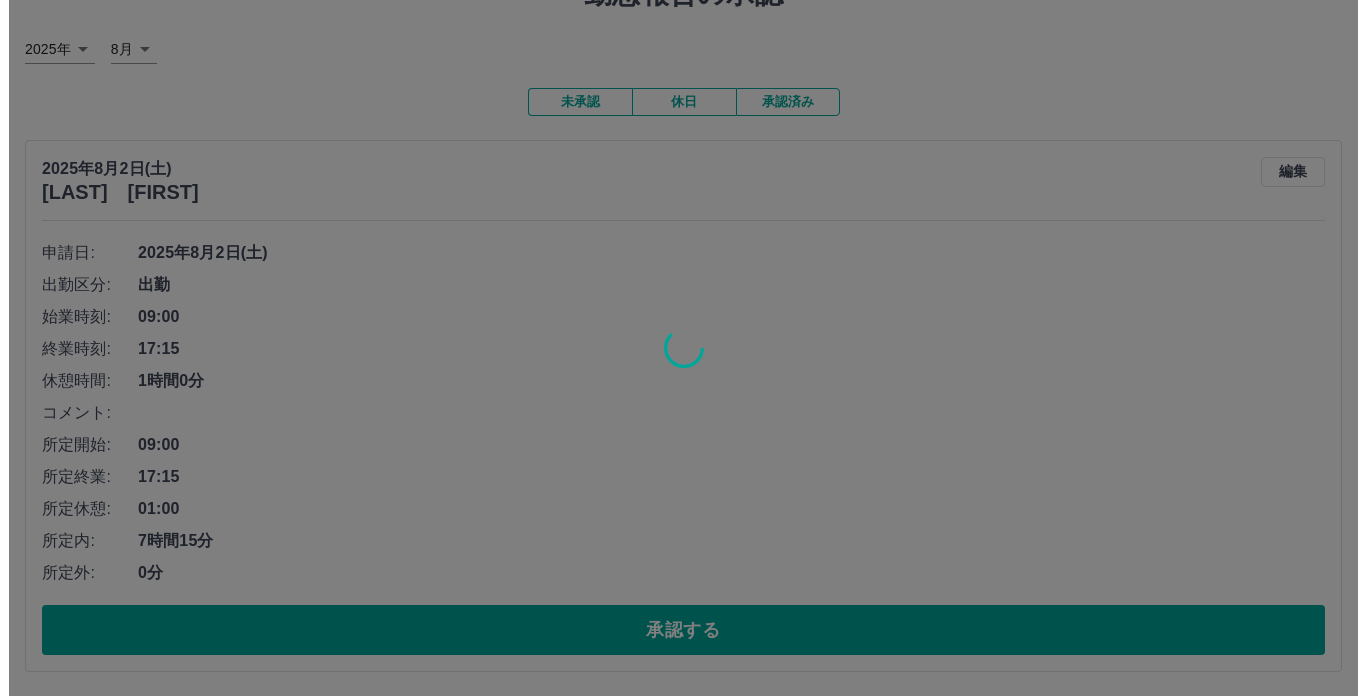 scroll, scrollTop: 0, scrollLeft: 0, axis: both 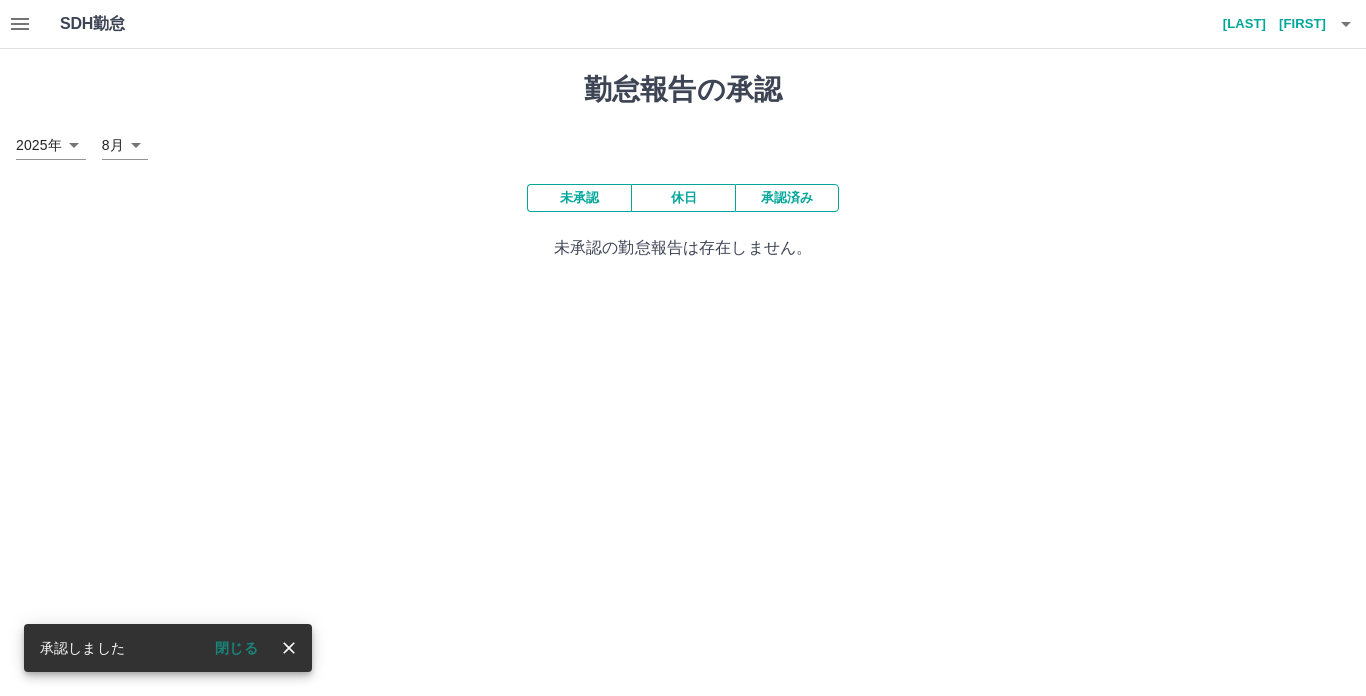 click on "閉じる" at bounding box center (236, 648) 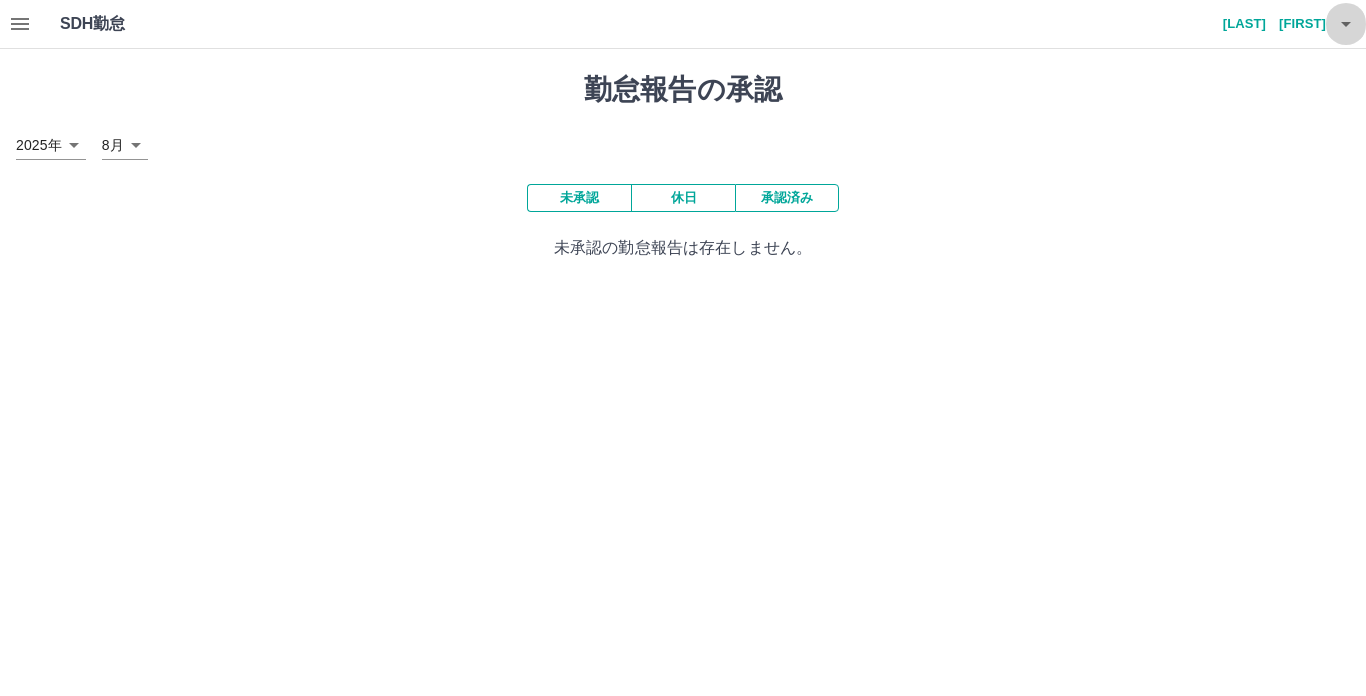 click at bounding box center [1346, 24] 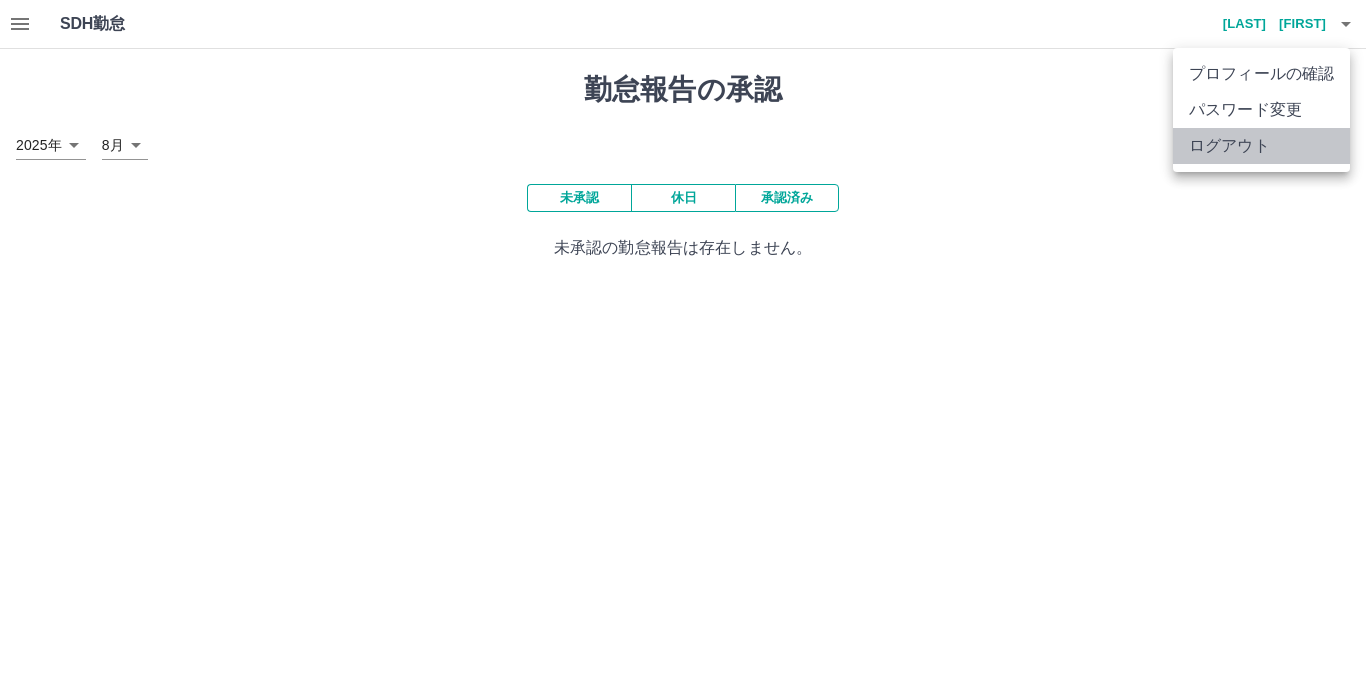 click on "ログアウト" at bounding box center [1261, 146] 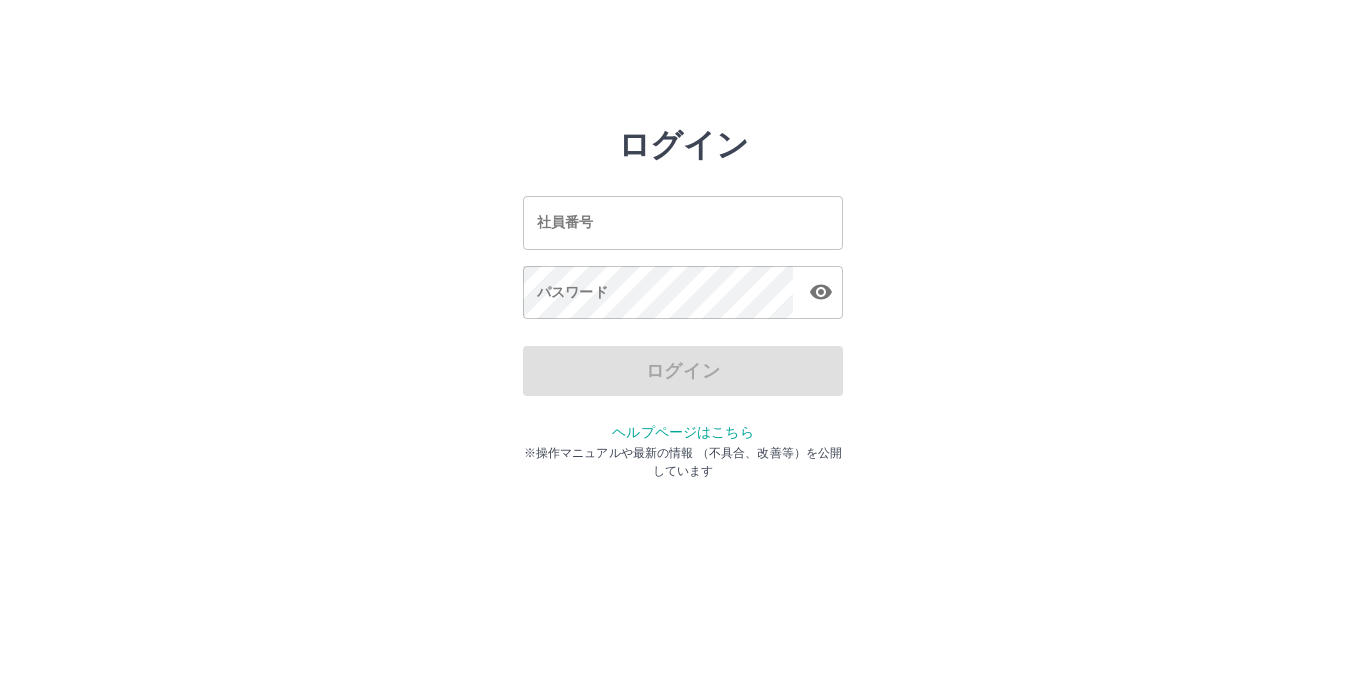 scroll, scrollTop: 0, scrollLeft: 0, axis: both 